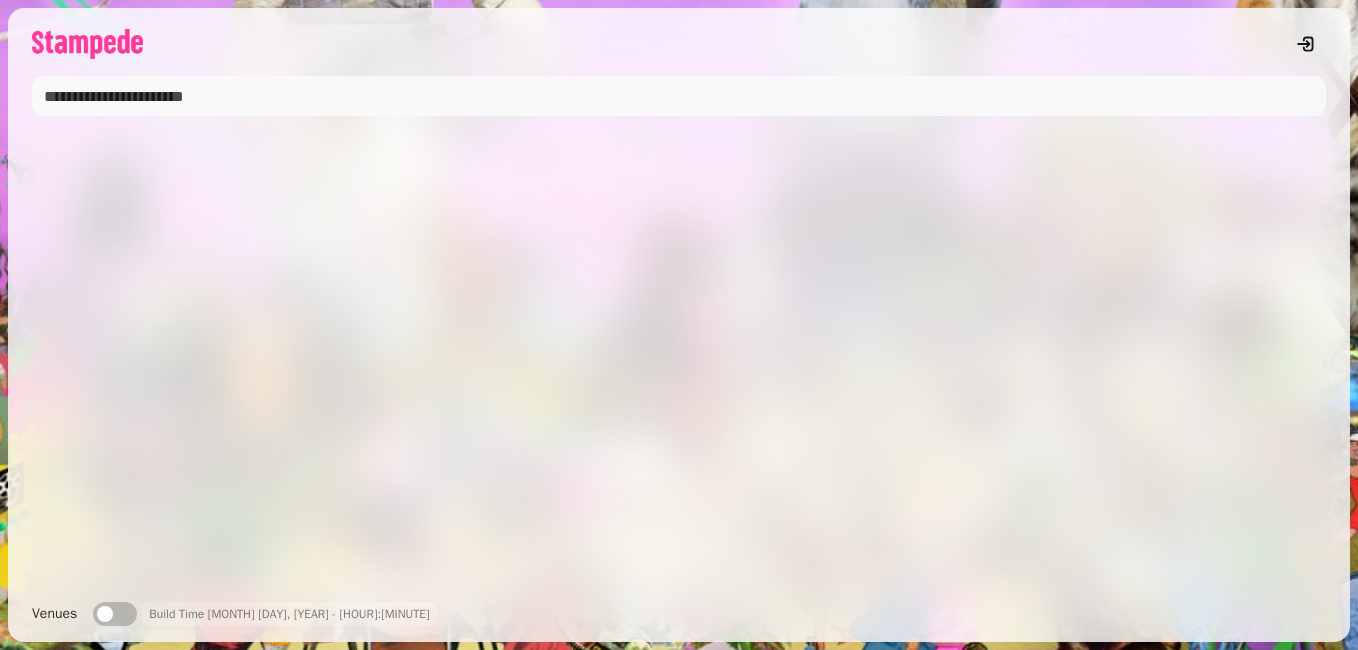 scroll, scrollTop: 0, scrollLeft: 0, axis: both 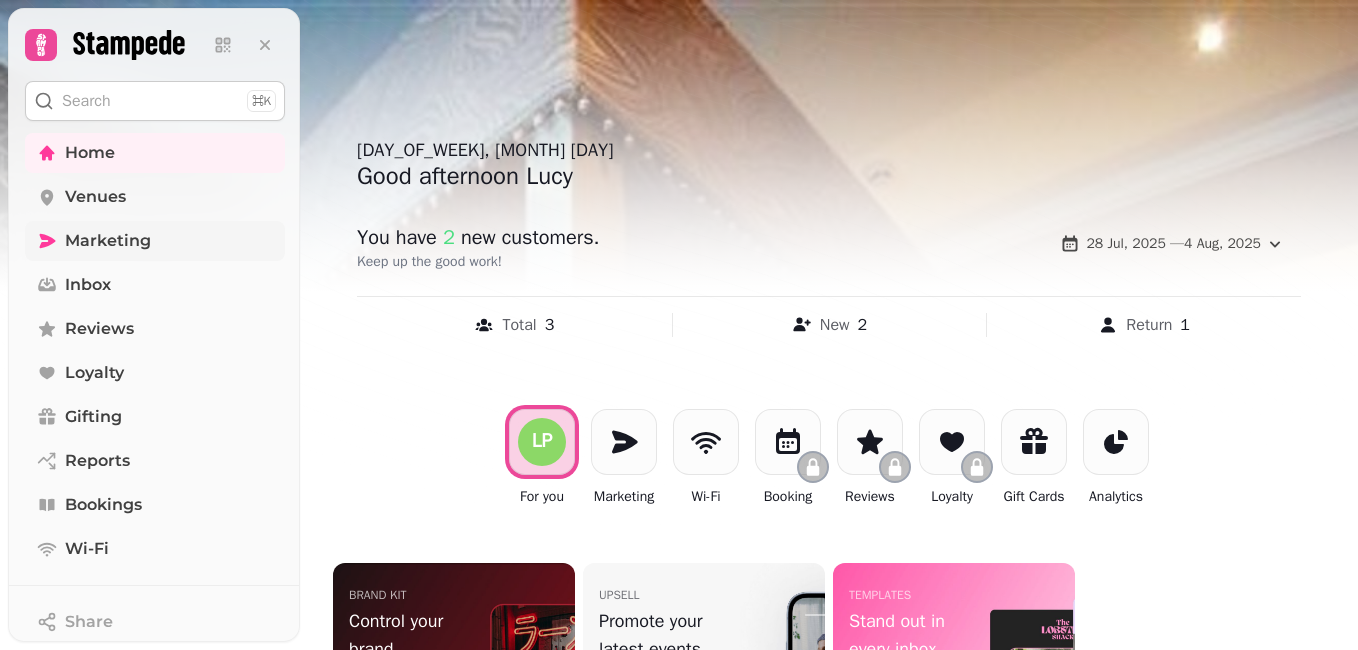 click on "Marketing" at bounding box center (108, 241) 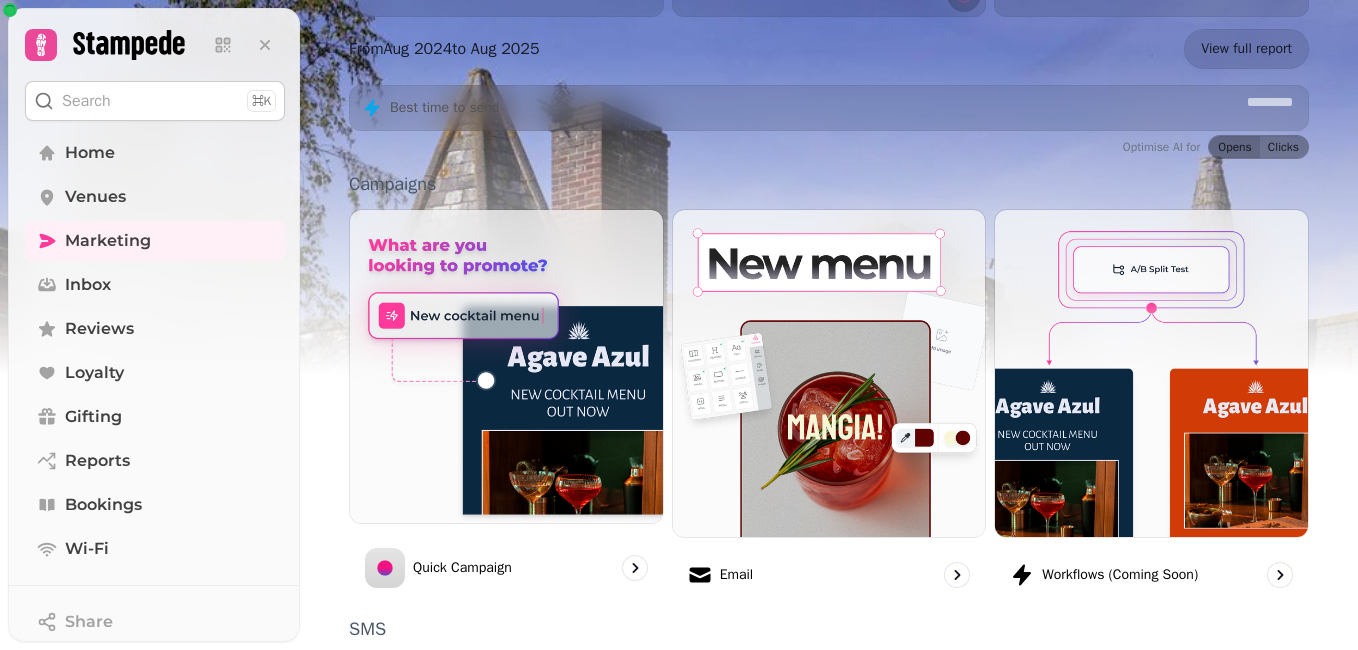 scroll, scrollTop: 599, scrollLeft: 0, axis: vertical 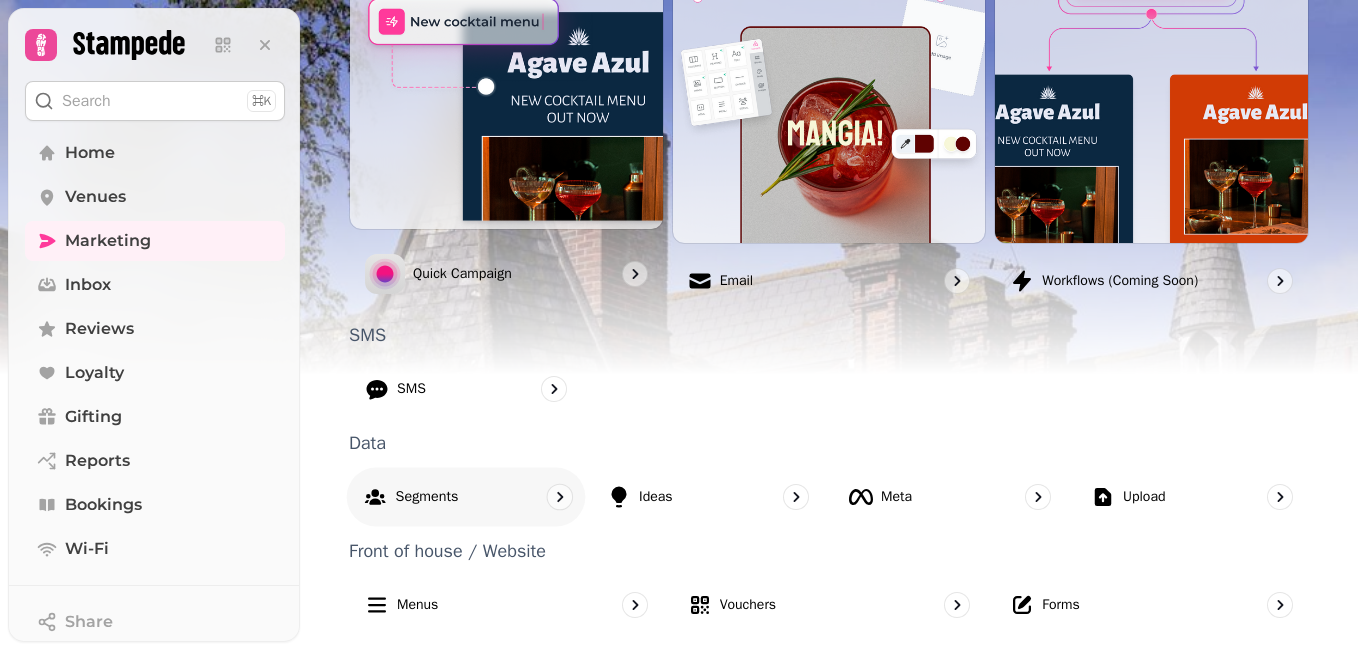 click on "Segments" at bounding box center (427, 496) 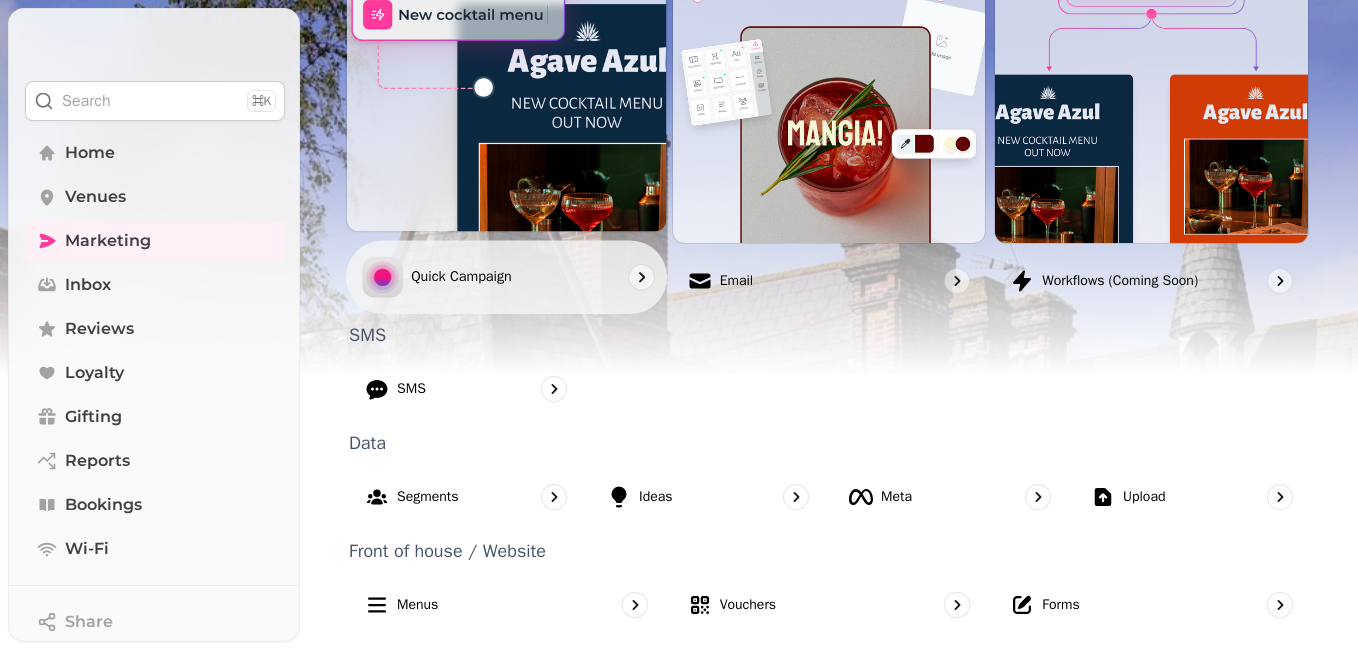 scroll, scrollTop: 0, scrollLeft: 0, axis: both 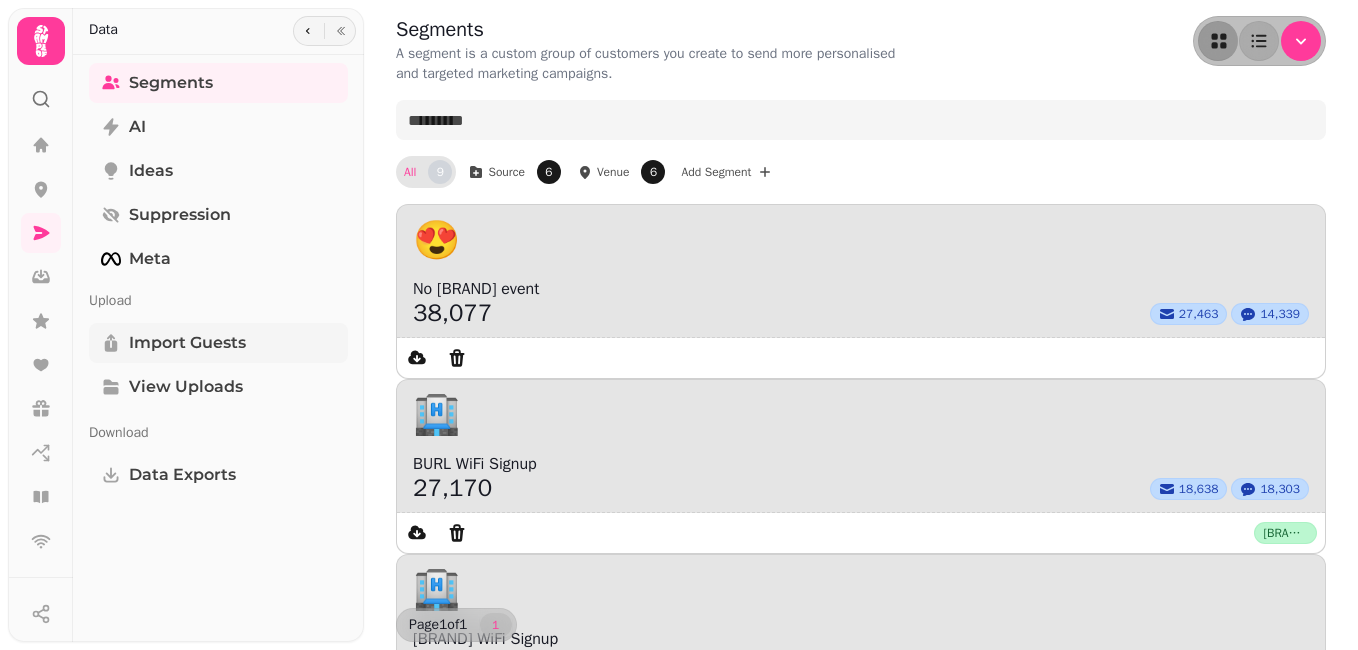 click on "Import Guests" at bounding box center [187, 343] 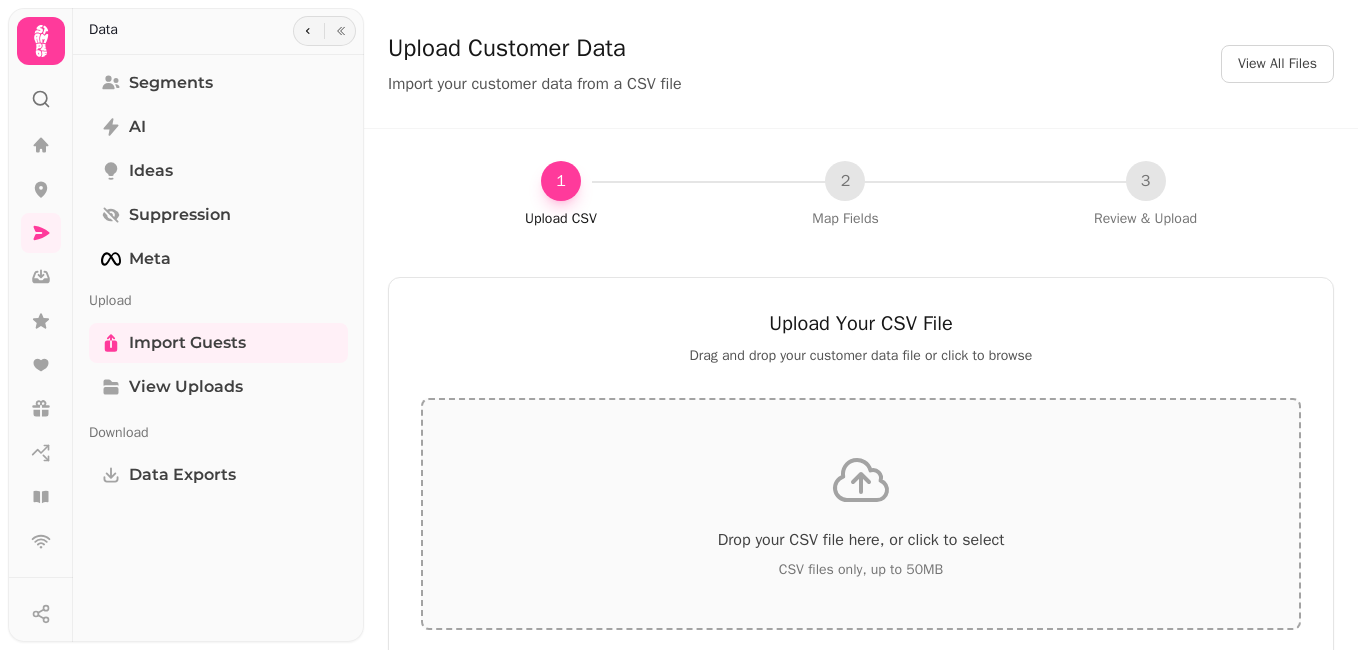click 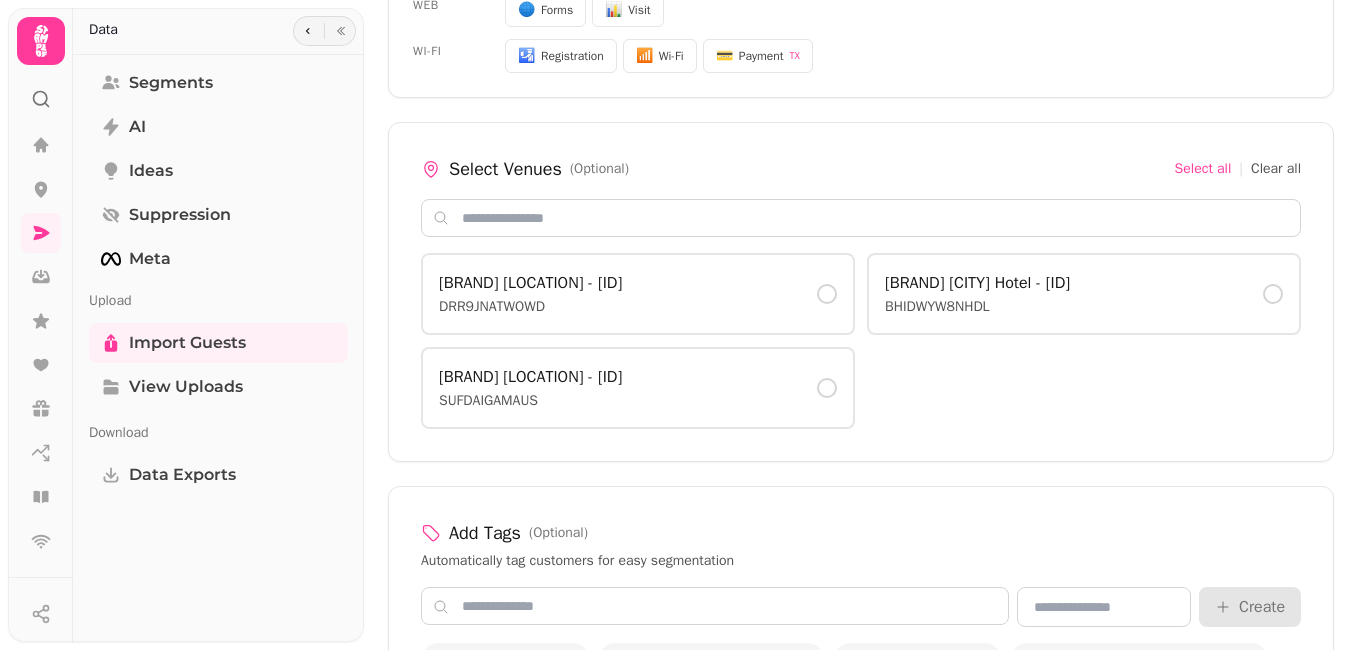 scroll, scrollTop: 1300, scrollLeft: 0, axis: vertical 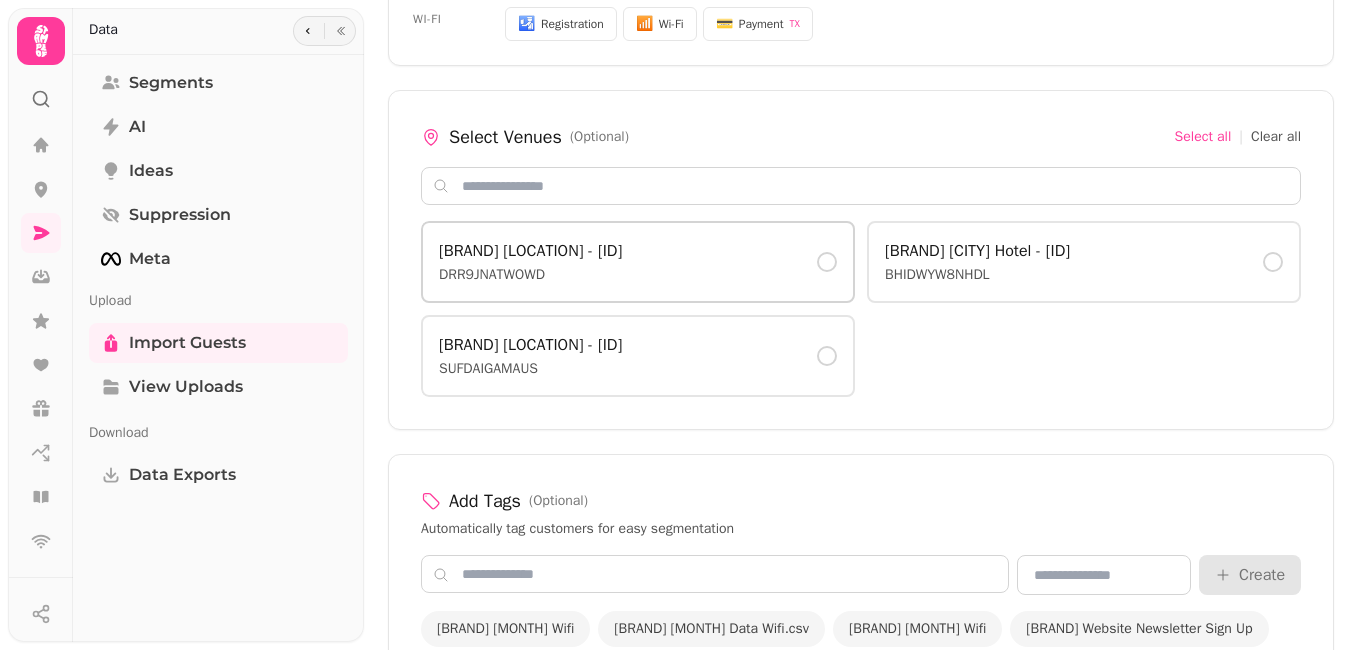 click at bounding box center [827, 262] 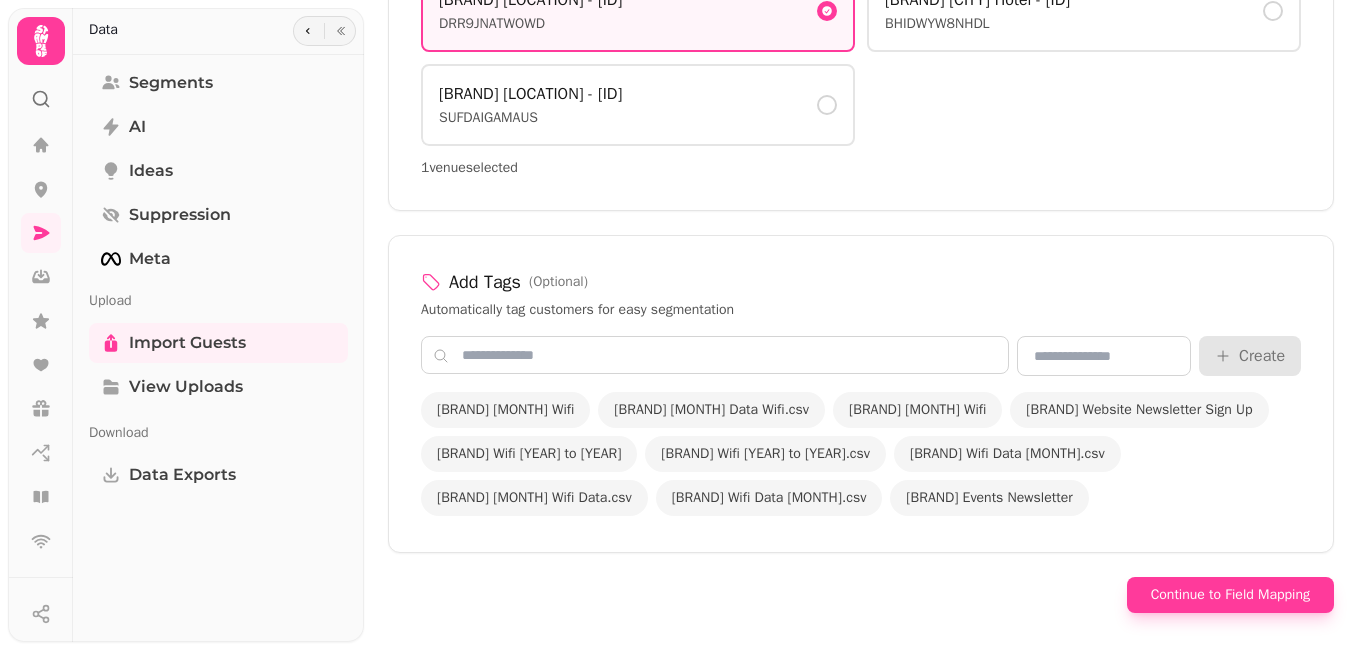 scroll, scrollTop: 1600, scrollLeft: 0, axis: vertical 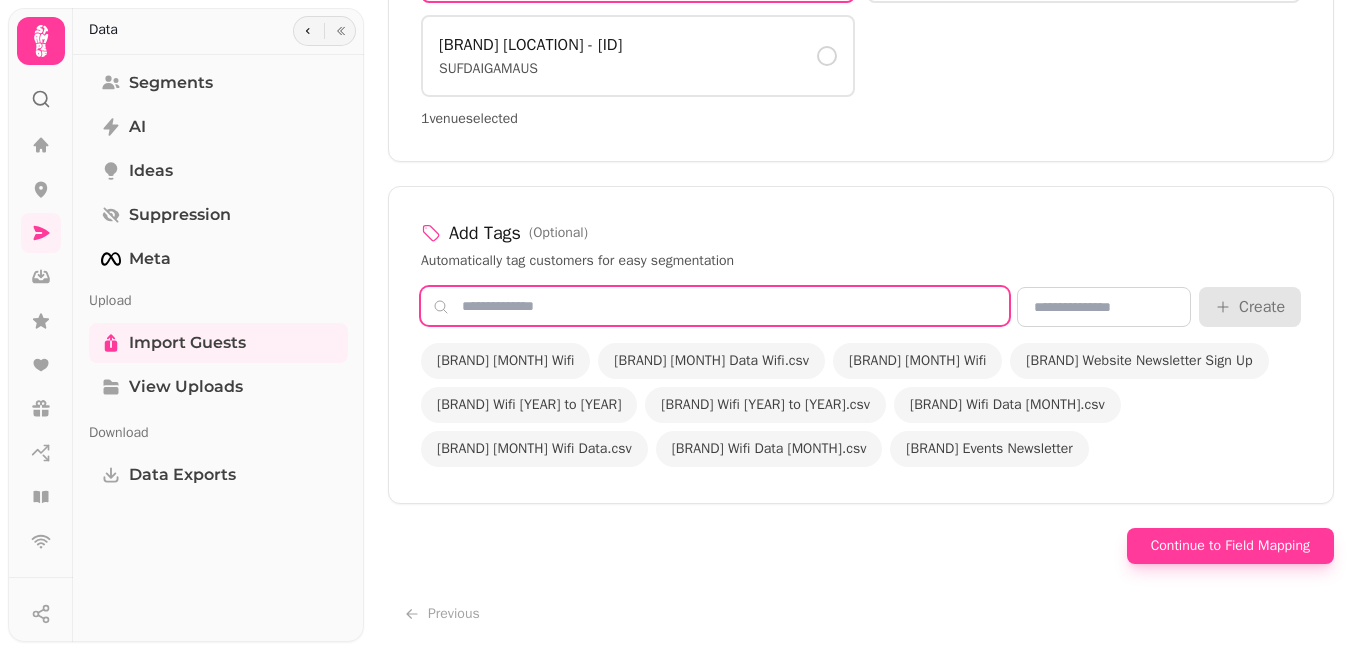 click at bounding box center (715, 306) 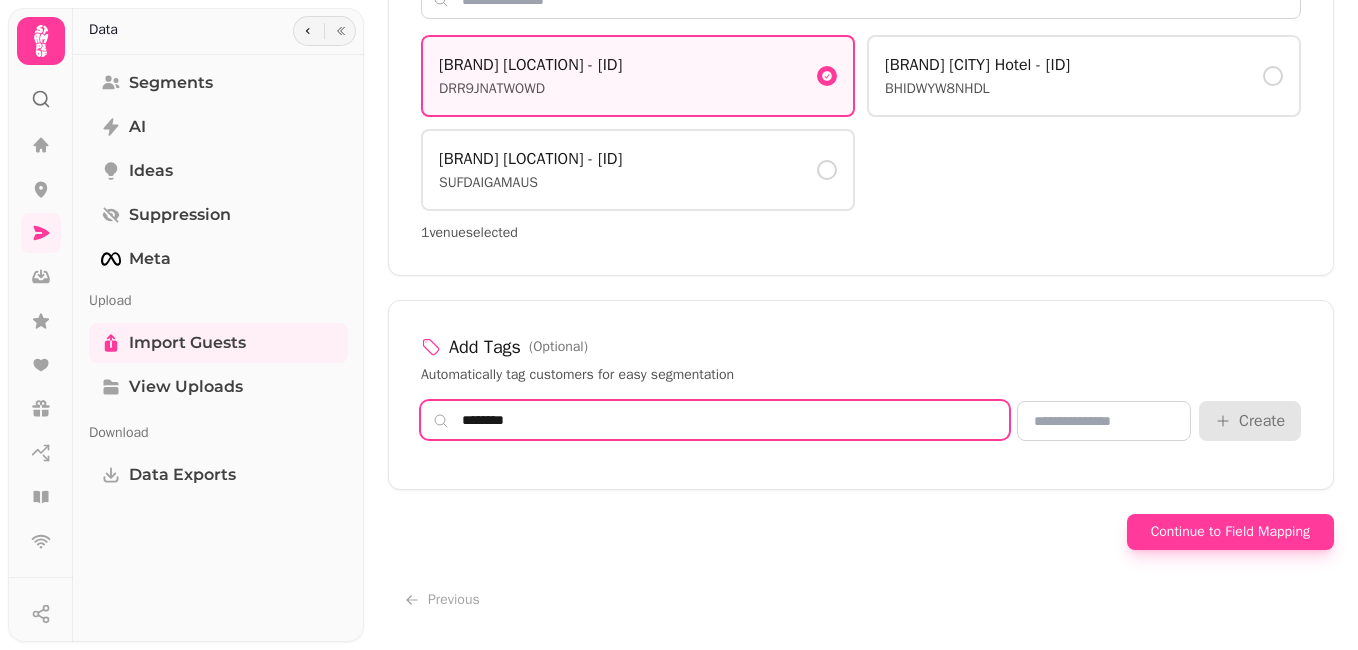 scroll, scrollTop: 1486, scrollLeft: 0, axis: vertical 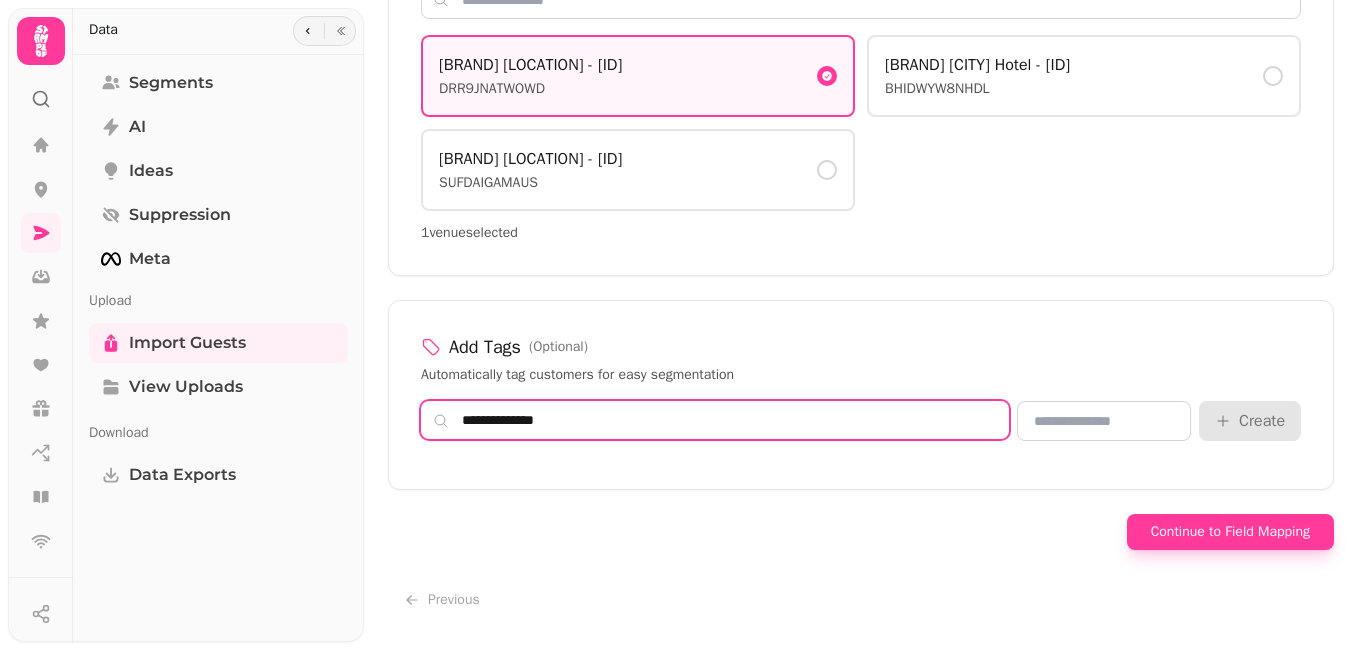 type on "**********" 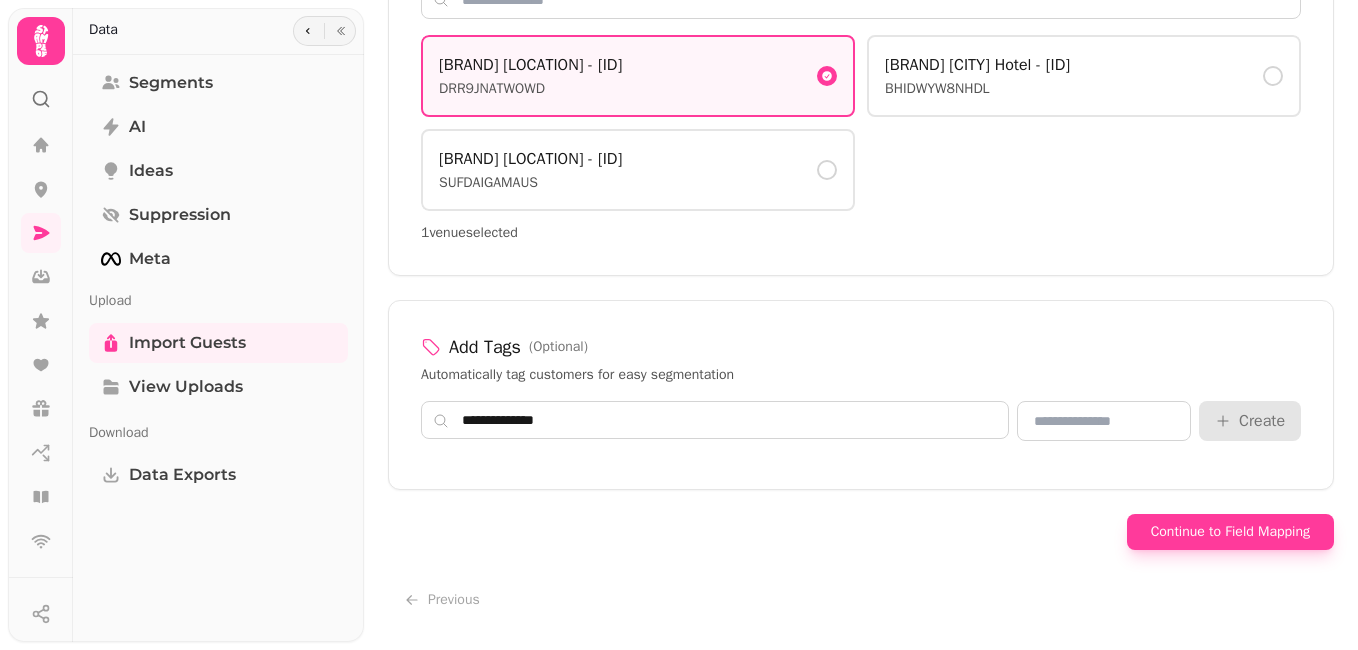 click on "Preview (First 3 rows) email registered where [EMAIL] [DATE] [LOCATION] [EMAIL] [DATE] [LOCATION] [EMAIL] [DATE] [LOCATION] Select Data Source api 🔌 API booking ✉️ Invite 📍 Completed TX 📅 Booking TX 📊 Guest digital 📊 Lead Form gift 🎁 Cards TX import 📥 Import in 🛍️ Venue Order TX 📋 Venue Form loyalty 🏆 Loyalty 📊 Points Issued 🤝 Referral 📊 Reward online 🛒 Order TX review ⭐ Review ticket 📊 Purchased TX web 🌐 Forms 📊 Visit wi-fi 🛂 Registration 📶 Wi-Fi 💳 Payment TX Select Venues (Optional) Select all | Clear all [BRAND] [LOCATION] - [ID] [BRAND] [LOCATION] - [ID] [BRAND] [LOCATION] - [ID] 1  venue  selected Add Tags" at bounding box center [861, -330] 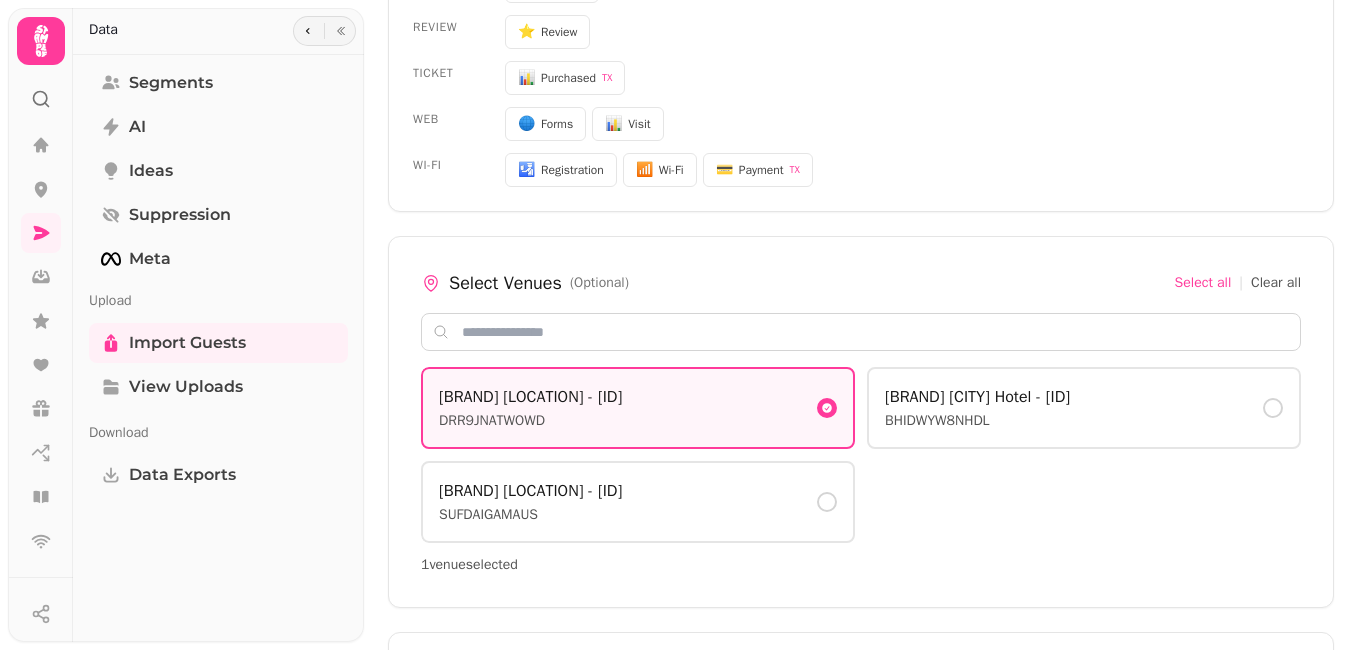 scroll, scrollTop: 1486, scrollLeft: 0, axis: vertical 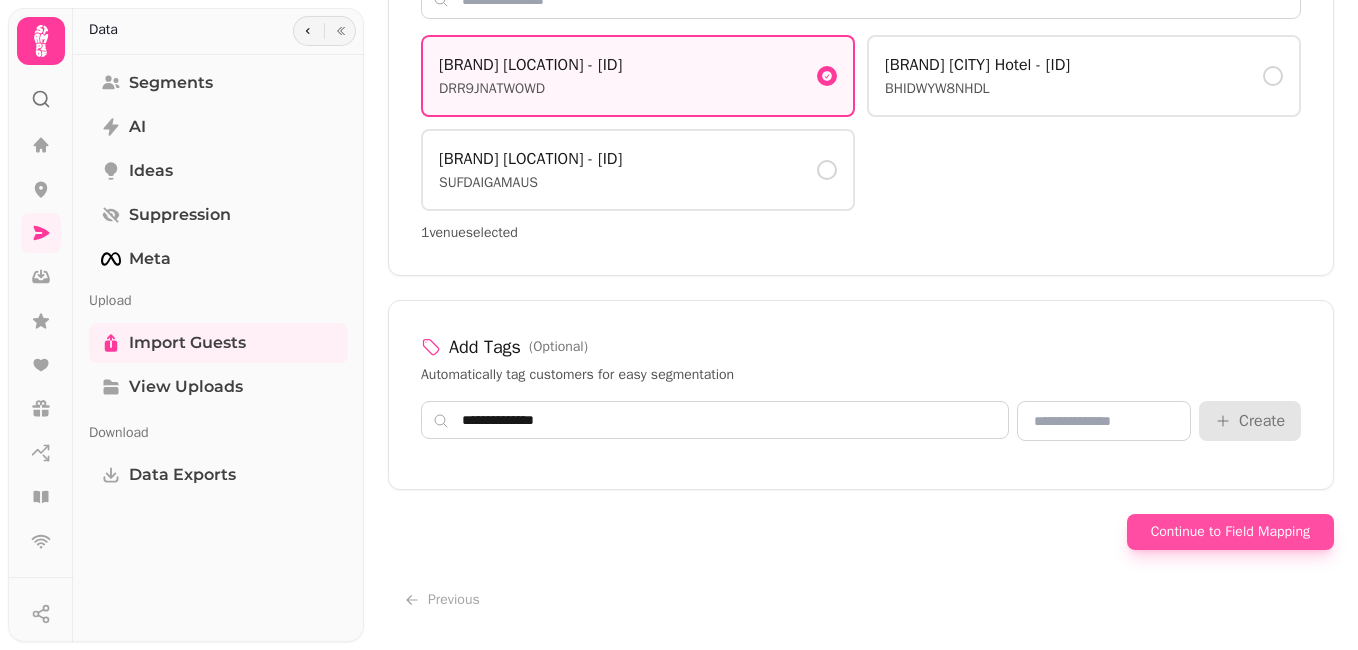 click on "Continue to Field Mapping" at bounding box center [1230, 532] 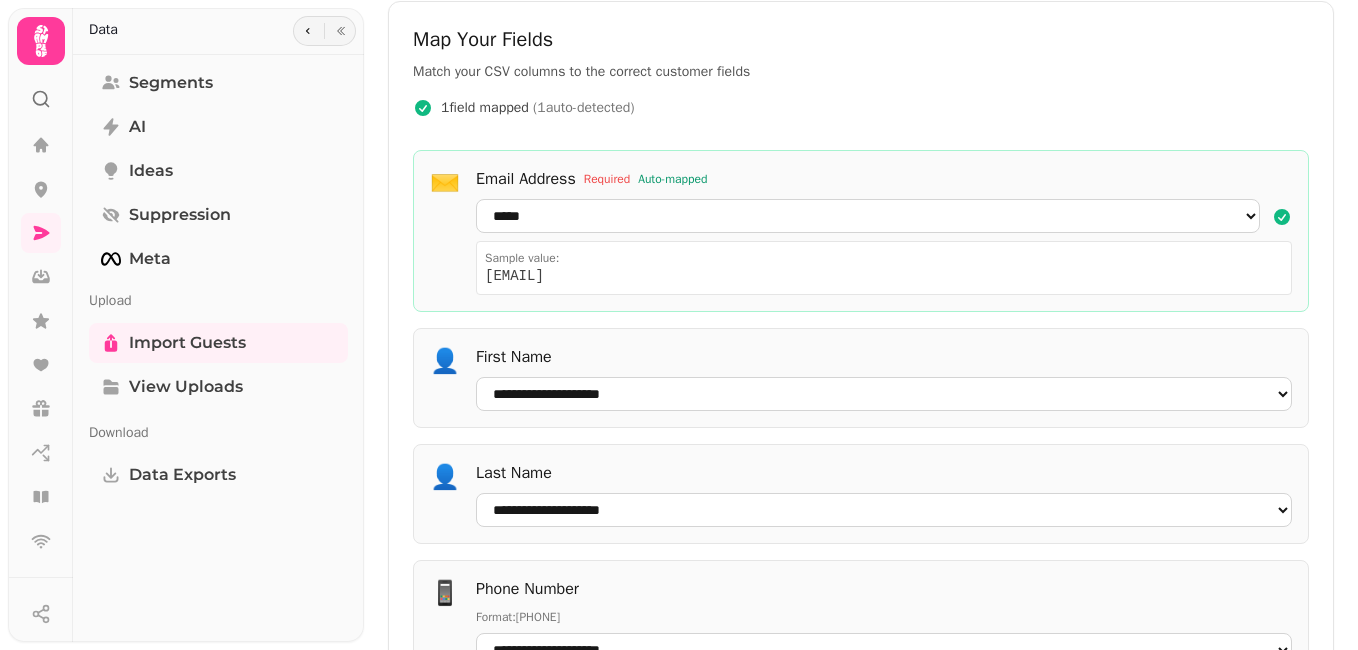 scroll, scrollTop: 153, scrollLeft: 0, axis: vertical 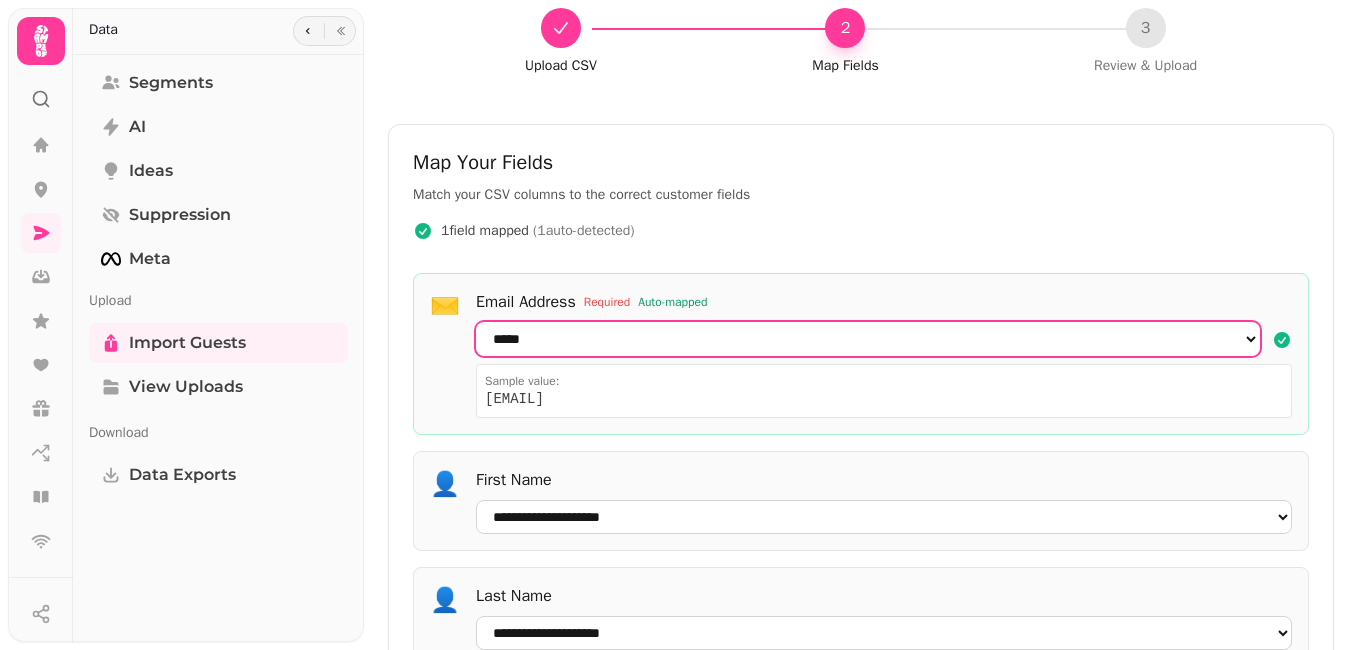 click on "**********" at bounding box center (868, 339) 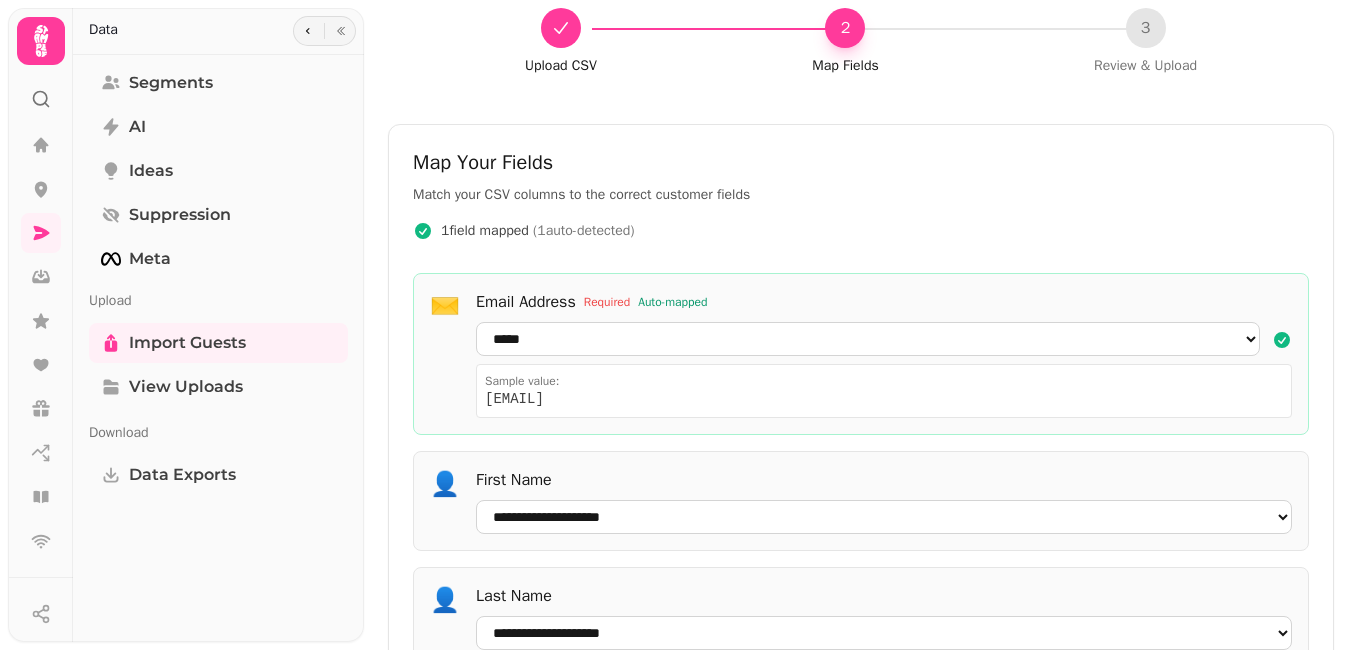 drag, startPoint x: 423, startPoint y: 419, endPoint x: 465, endPoint y: 453, distance: 54.037025 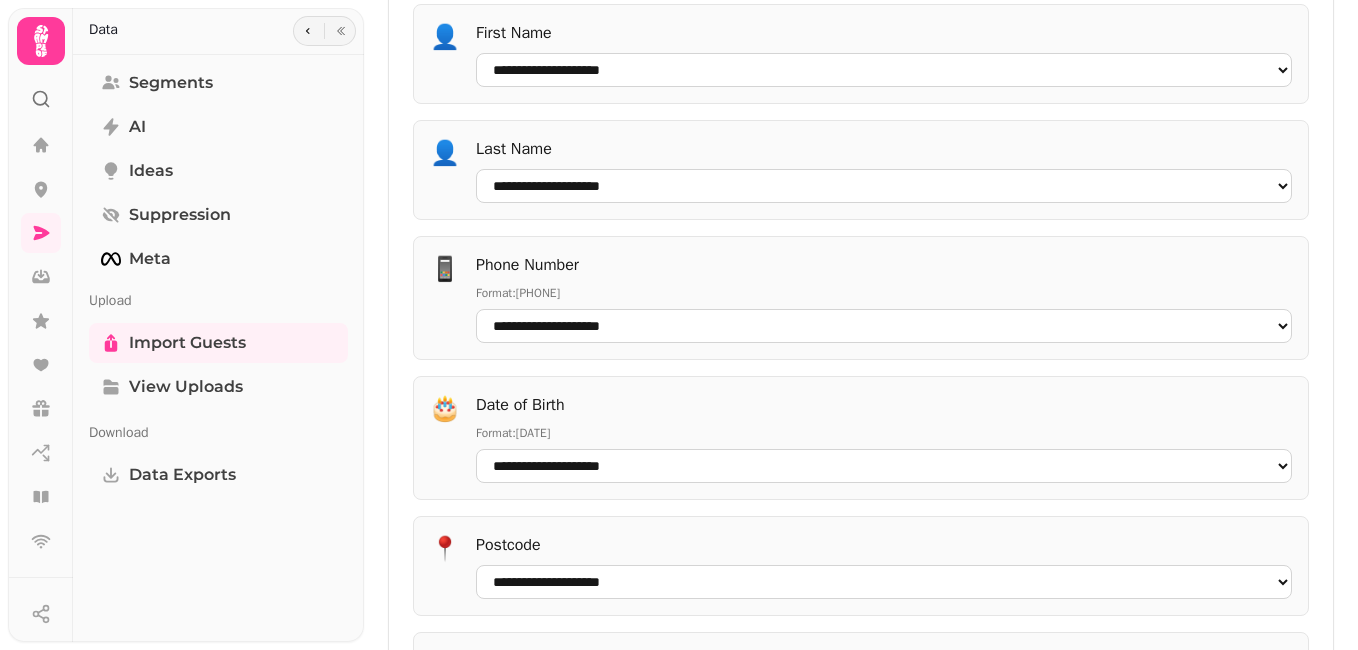 scroll, scrollTop: 1153, scrollLeft: 0, axis: vertical 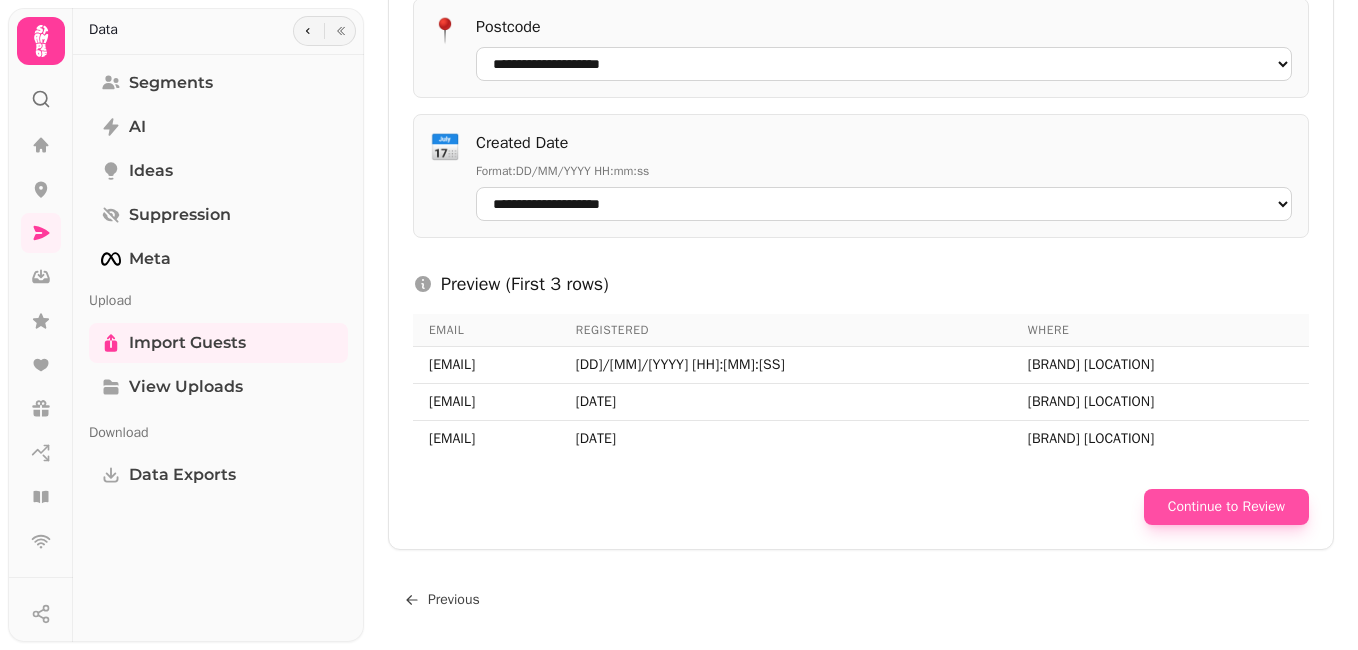 click on "Continue to Review" at bounding box center (1226, 507) 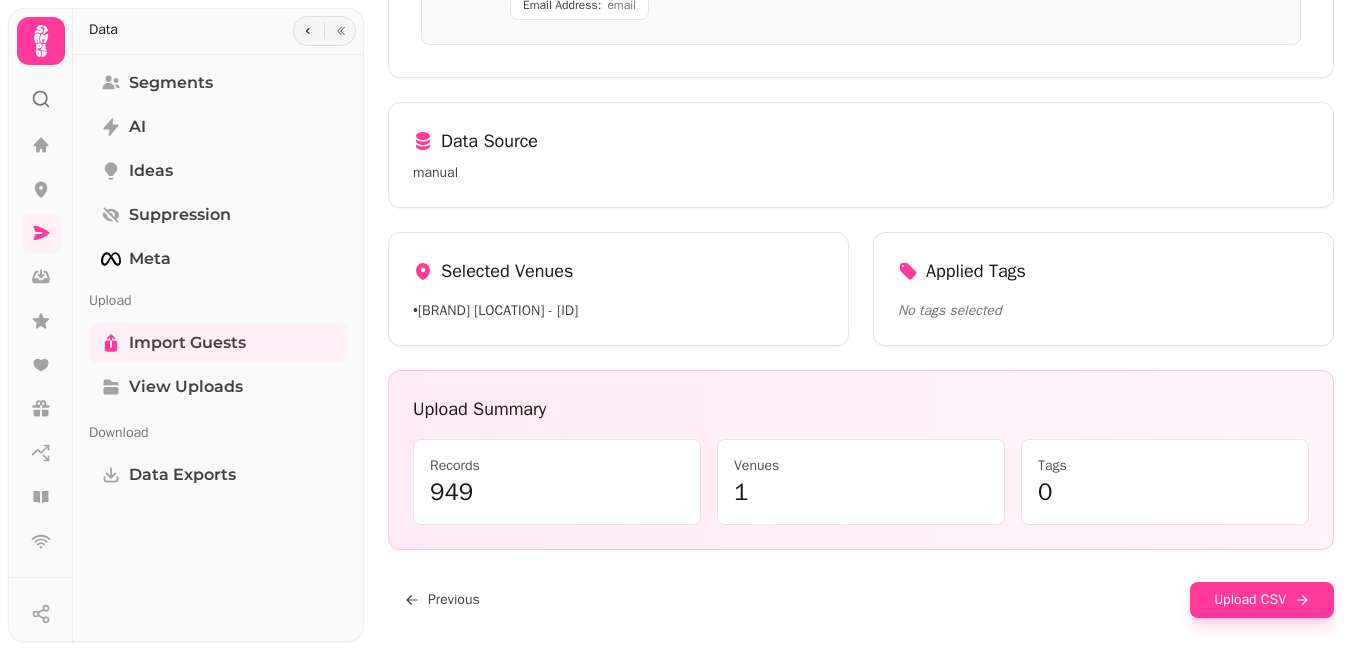 click on "No tags selected" at bounding box center (1103, 311) 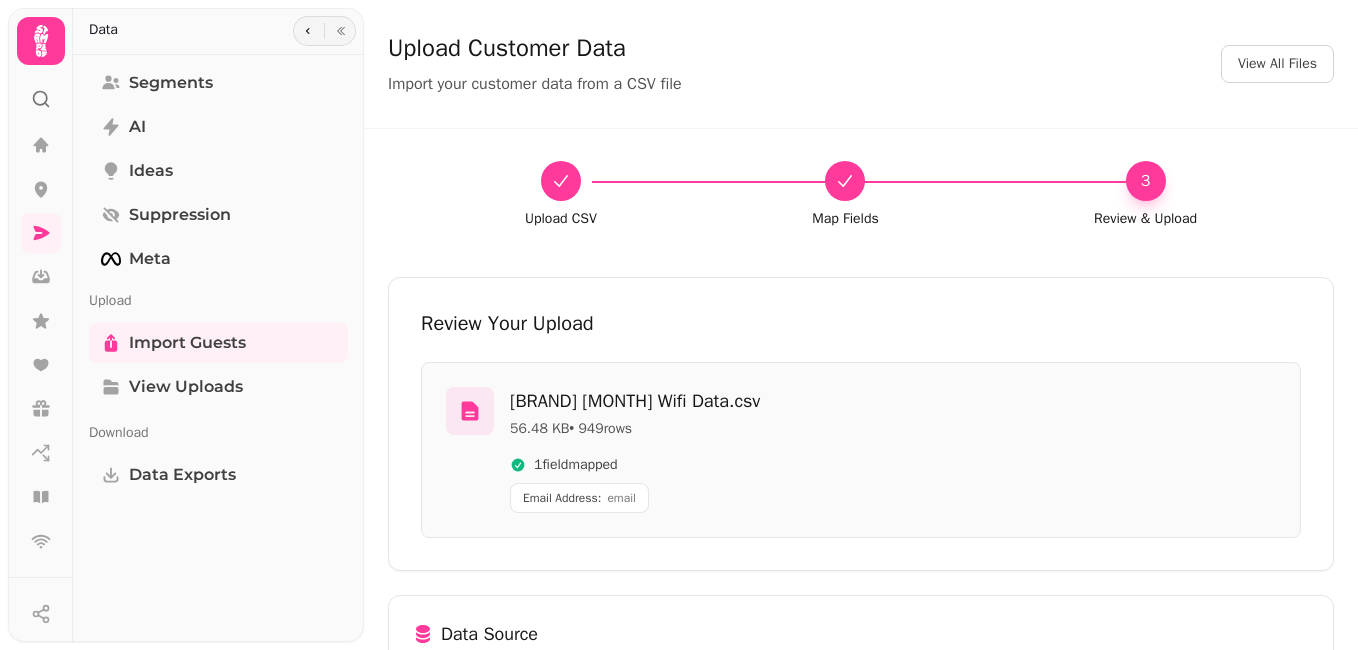 scroll, scrollTop: 493, scrollLeft: 0, axis: vertical 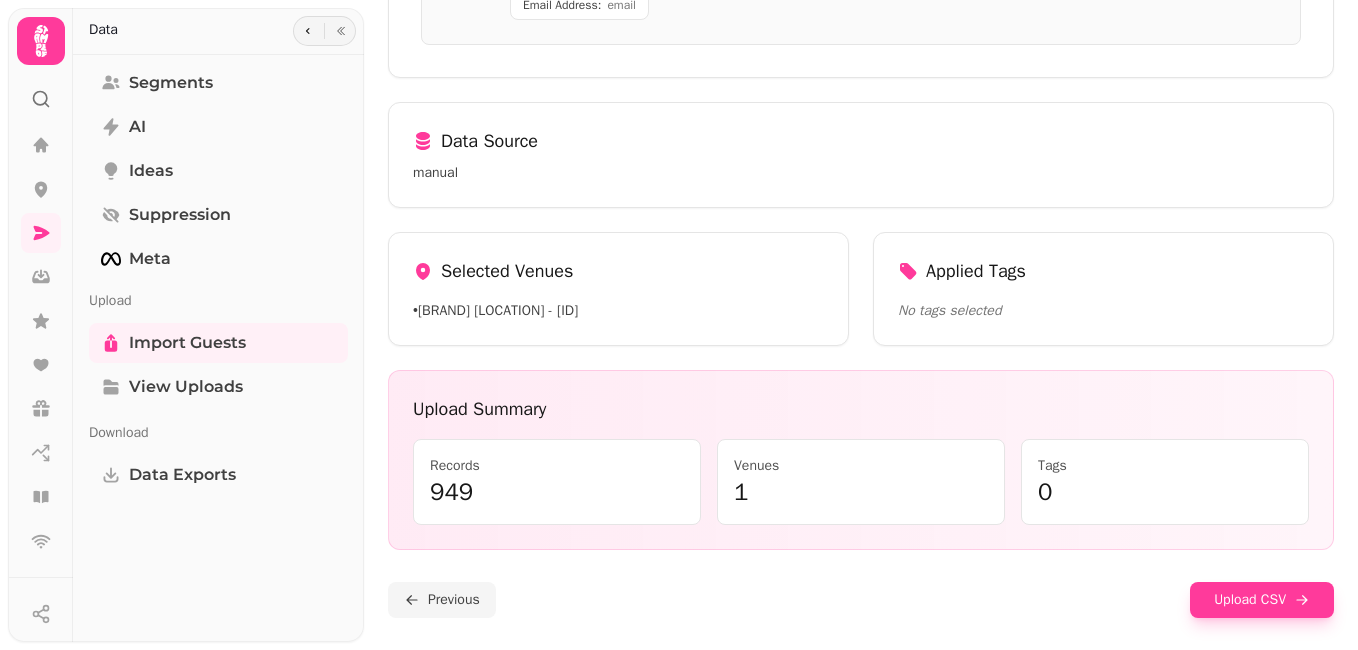 click on "Previous" at bounding box center (442, 600) 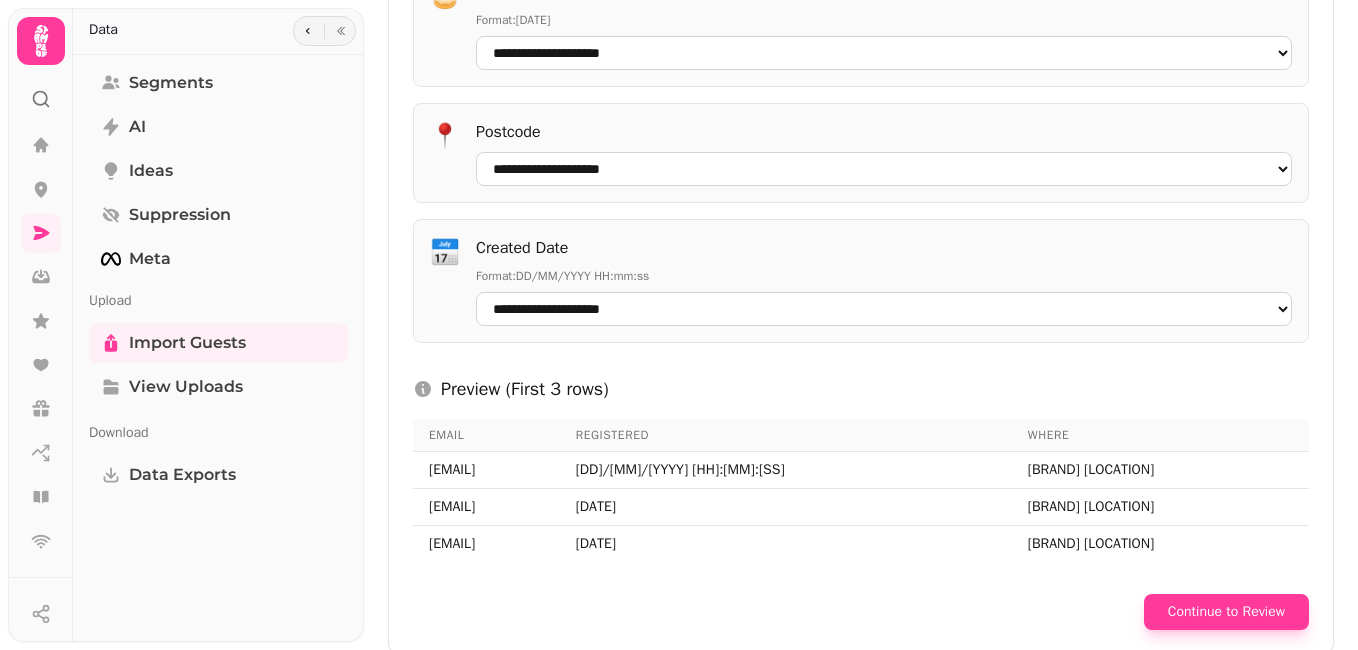 scroll, scrollTop: 1153, scrollLeft: 0, axis: vertical 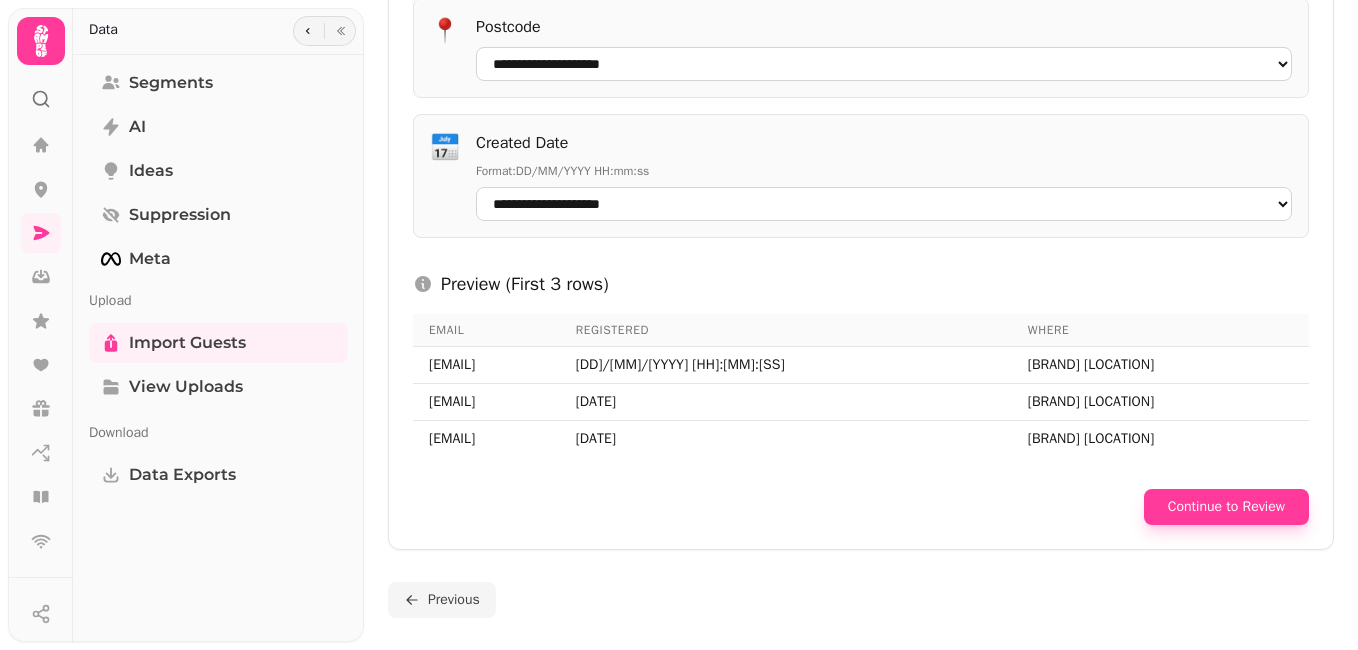 click on "Previous" at bounding box center (442, 600) 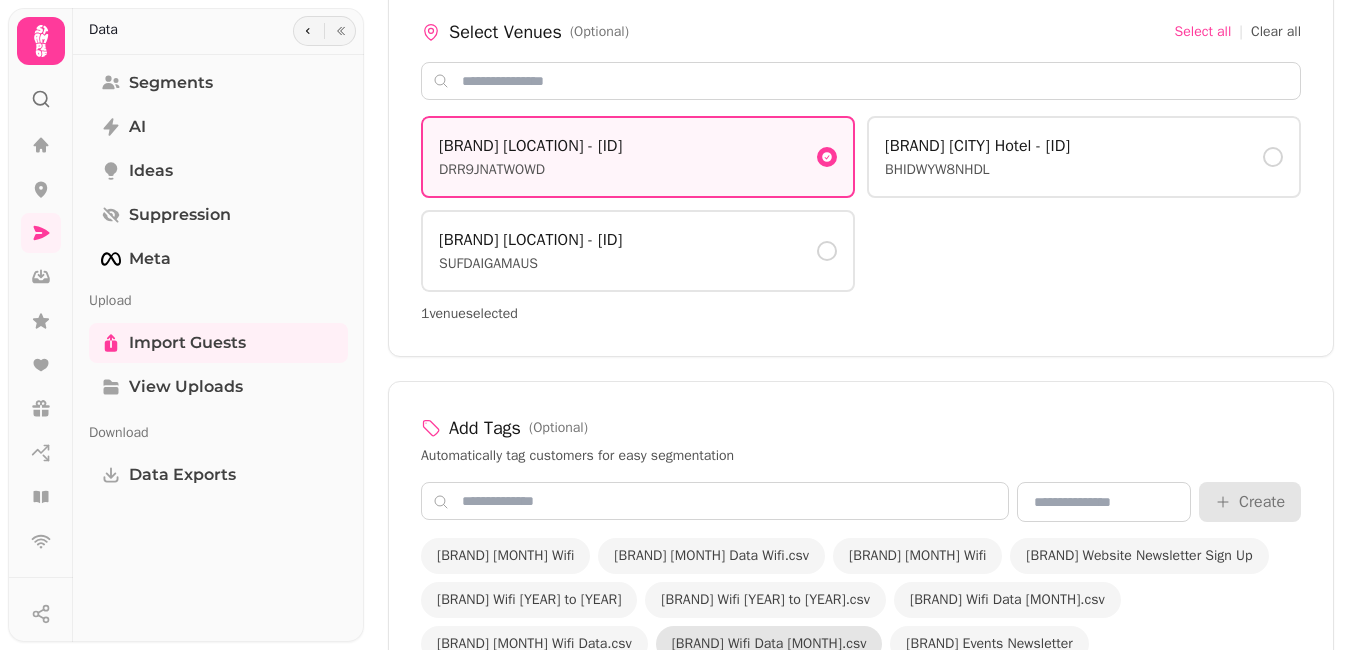 scroll, scrollTop: 1614, scrollLeft: 0, axis: vertical 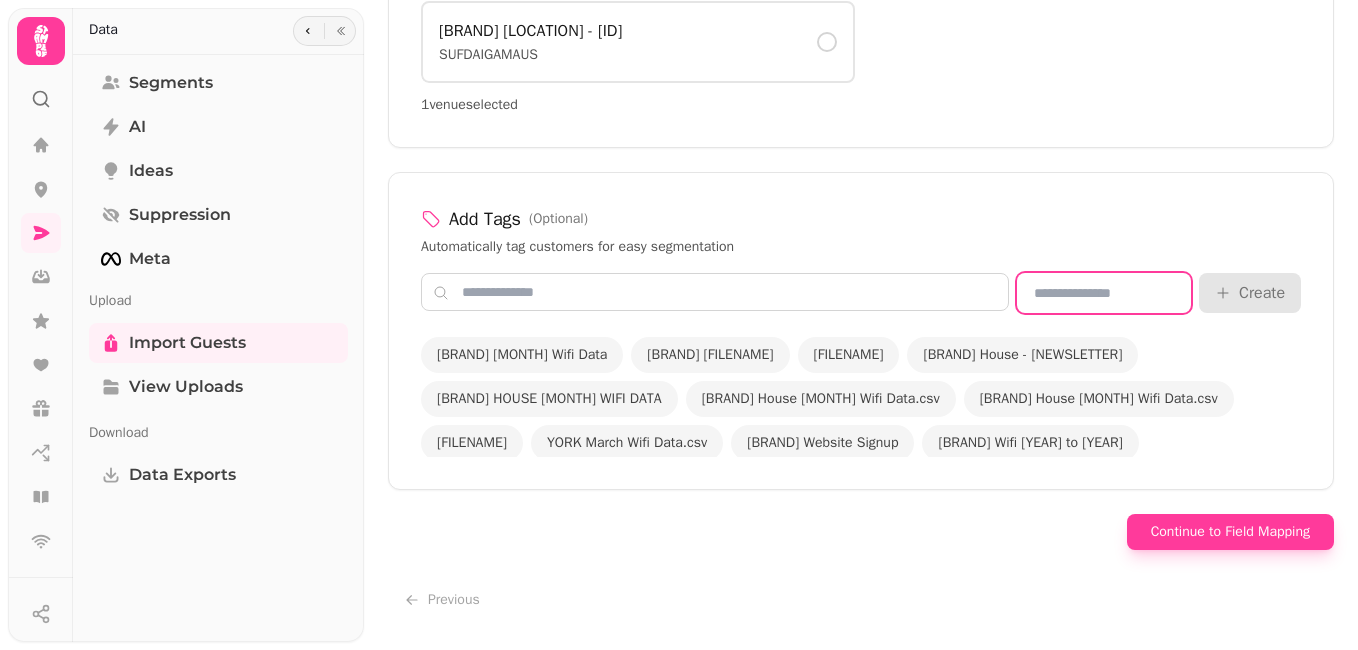 click at bounding box center (1104, 293) 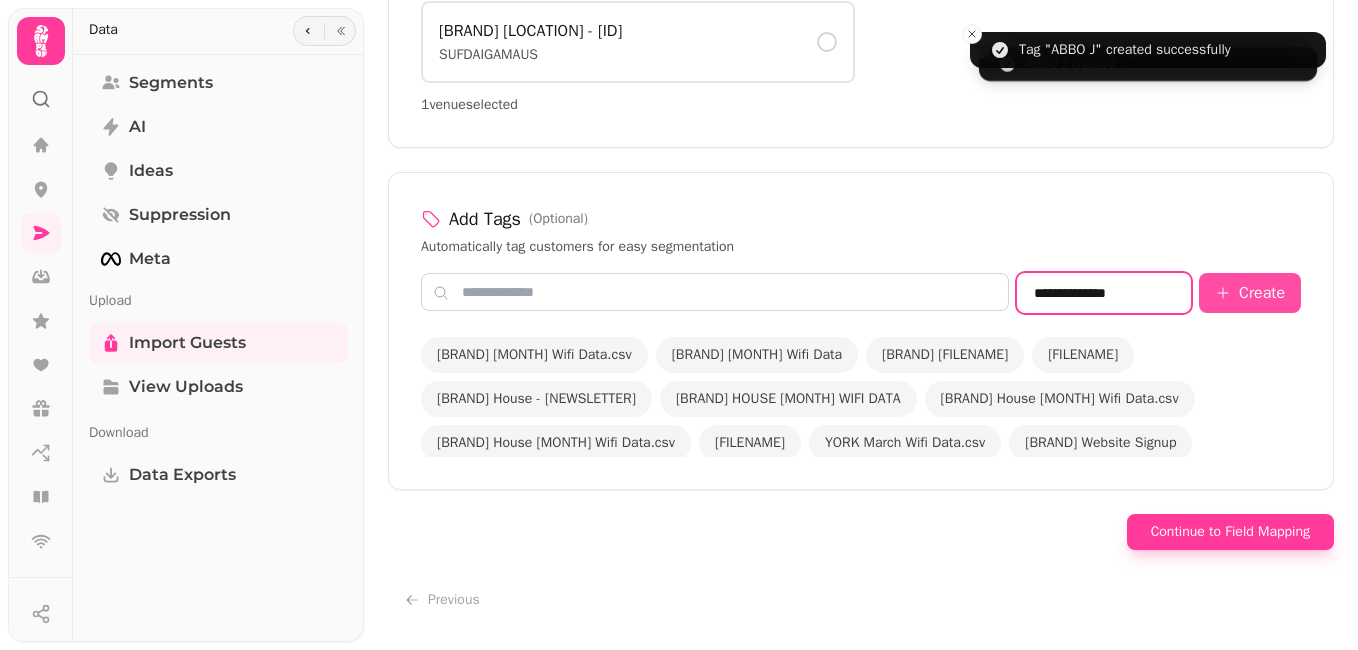 type on "**********" 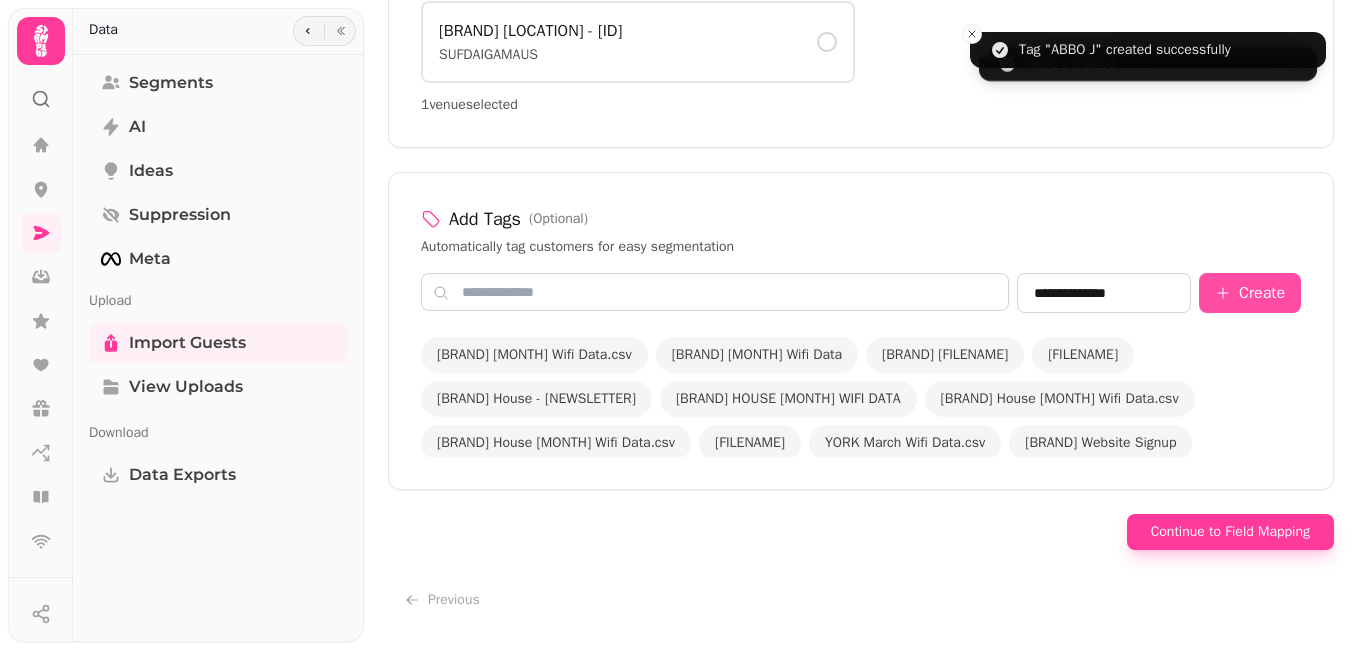 click on "Create" at bounding box center (1250, 293) 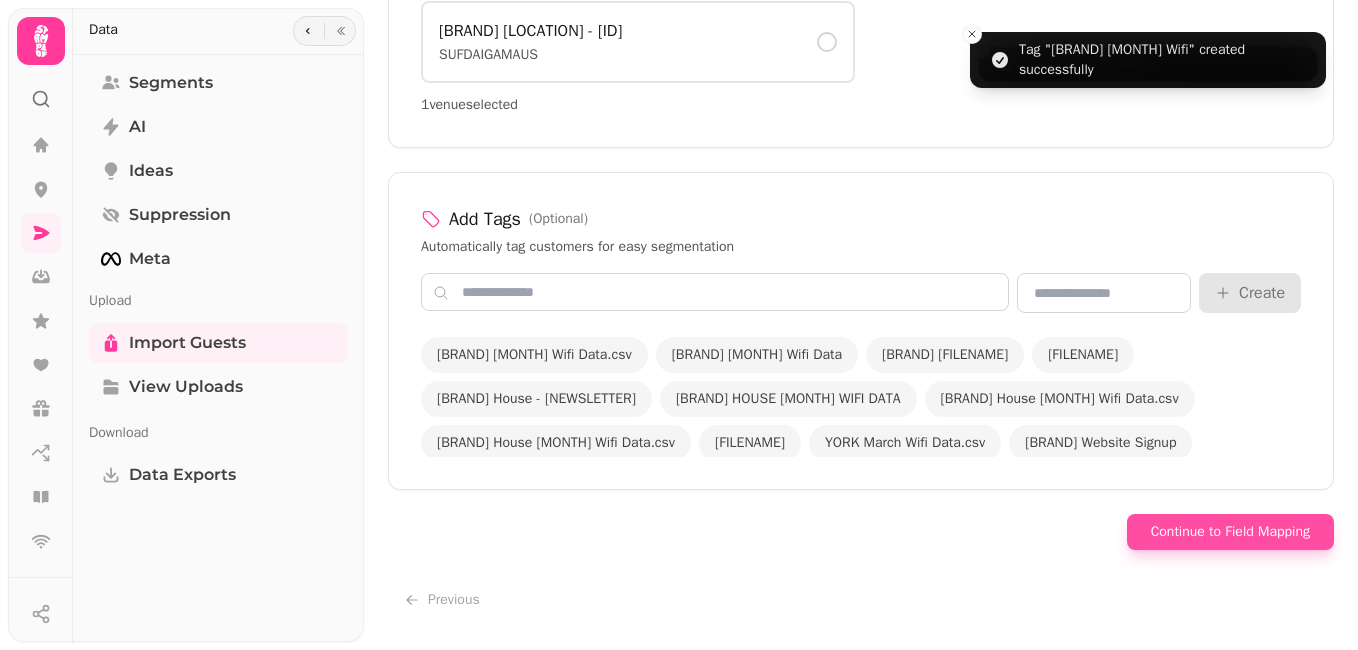 click on "Continue to Field Mapping" at bounding box center [1230, 532] 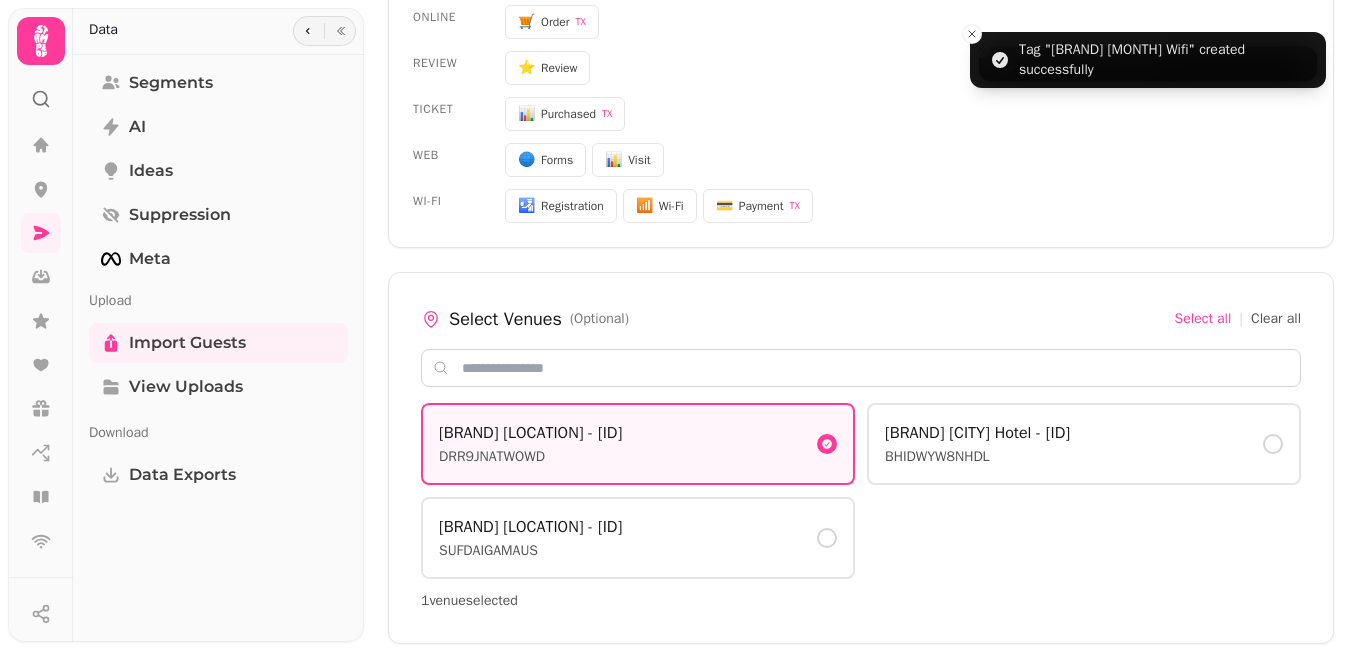 select on "*****" 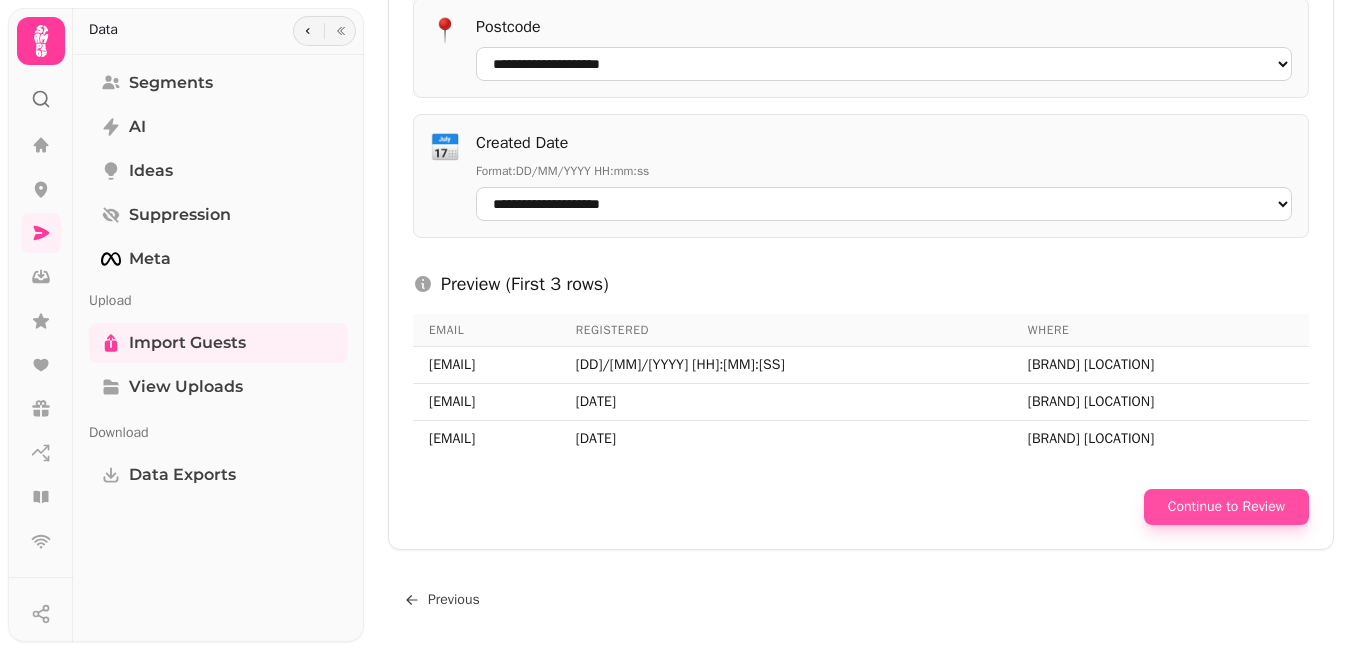 click on "Continue to Review" at bounding box center [1226, 507] 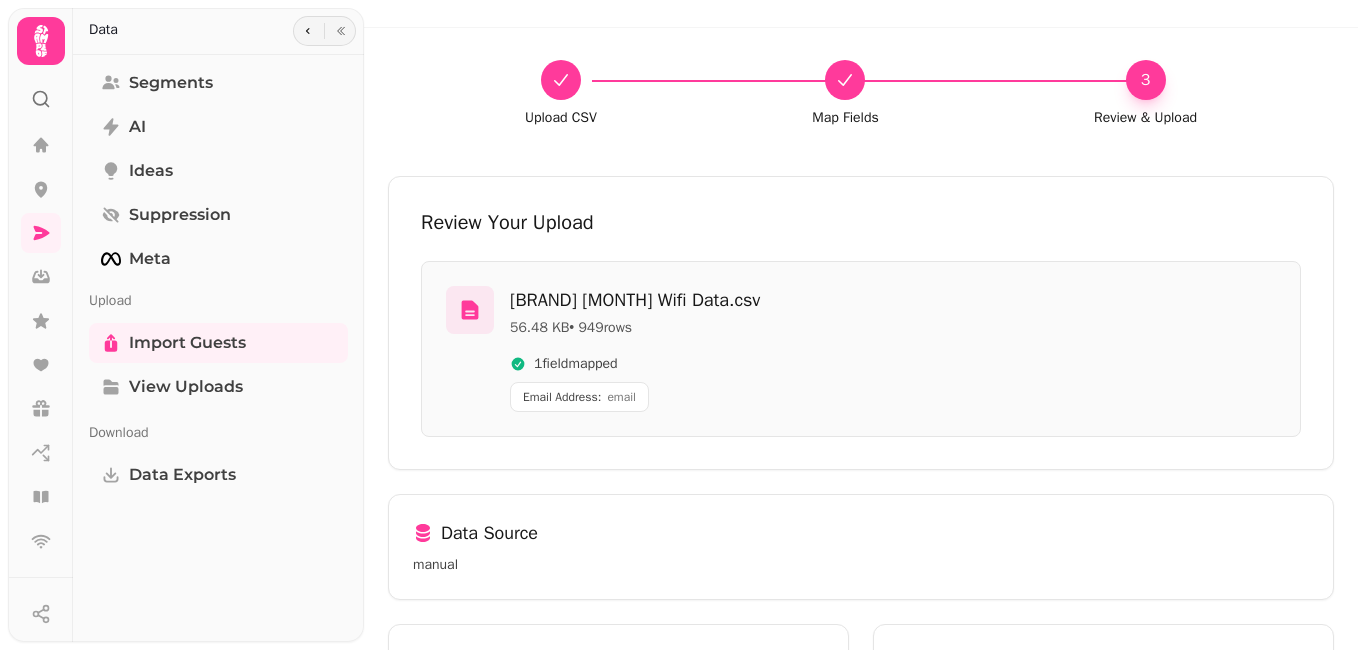 scroll, scrollTop: 501, scrollLeft: 0, axis: vertical 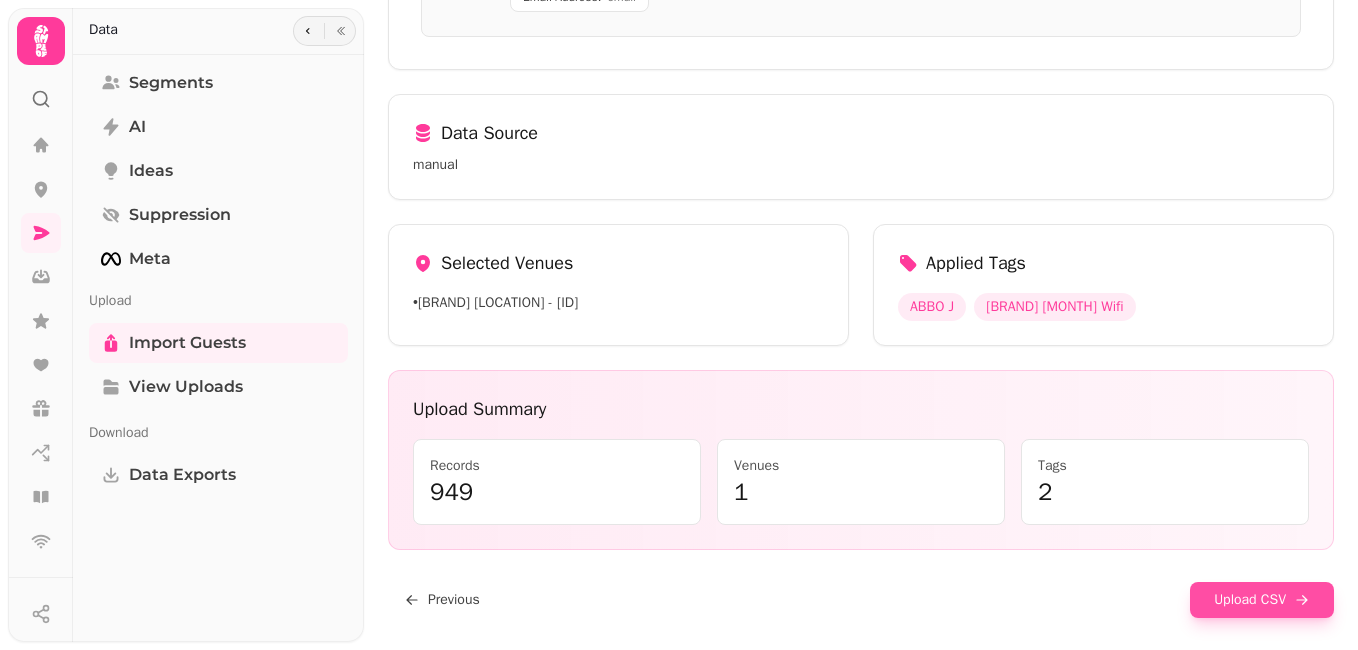 click on "Upload CSV" at bounding box center [1262, 600] 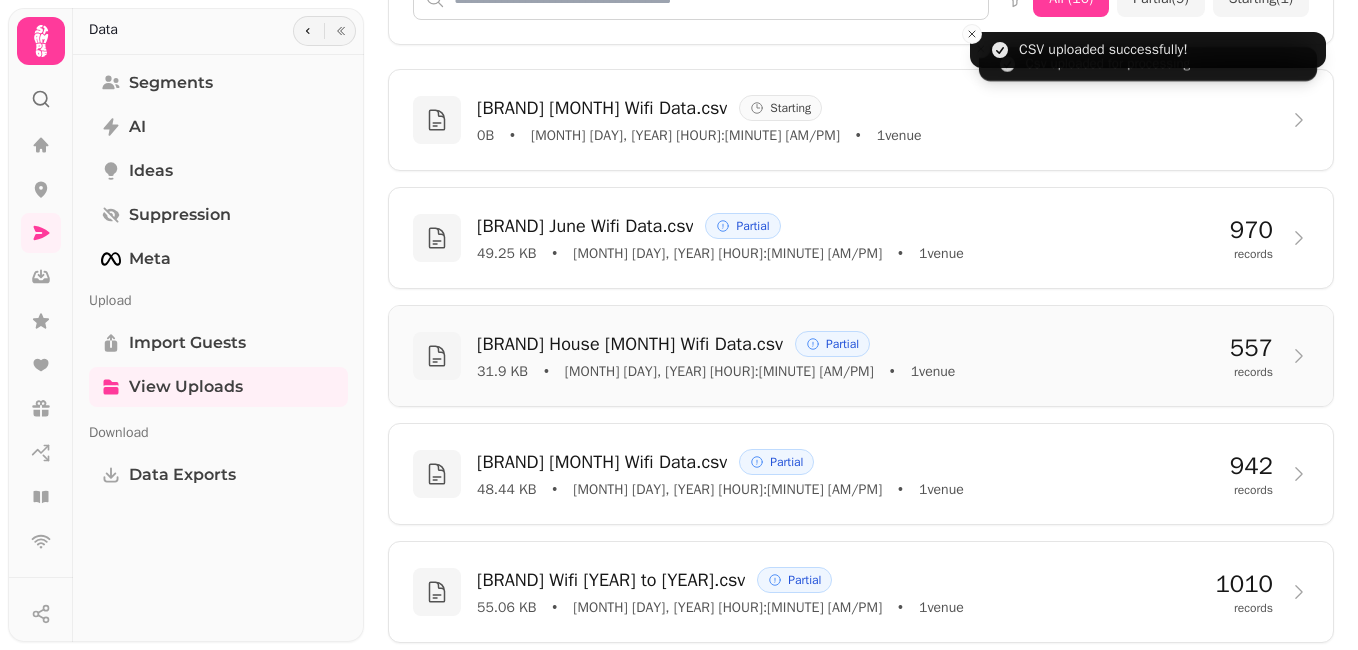 scroll, scrollTop: 0, scrollLeft: 0, axis: both 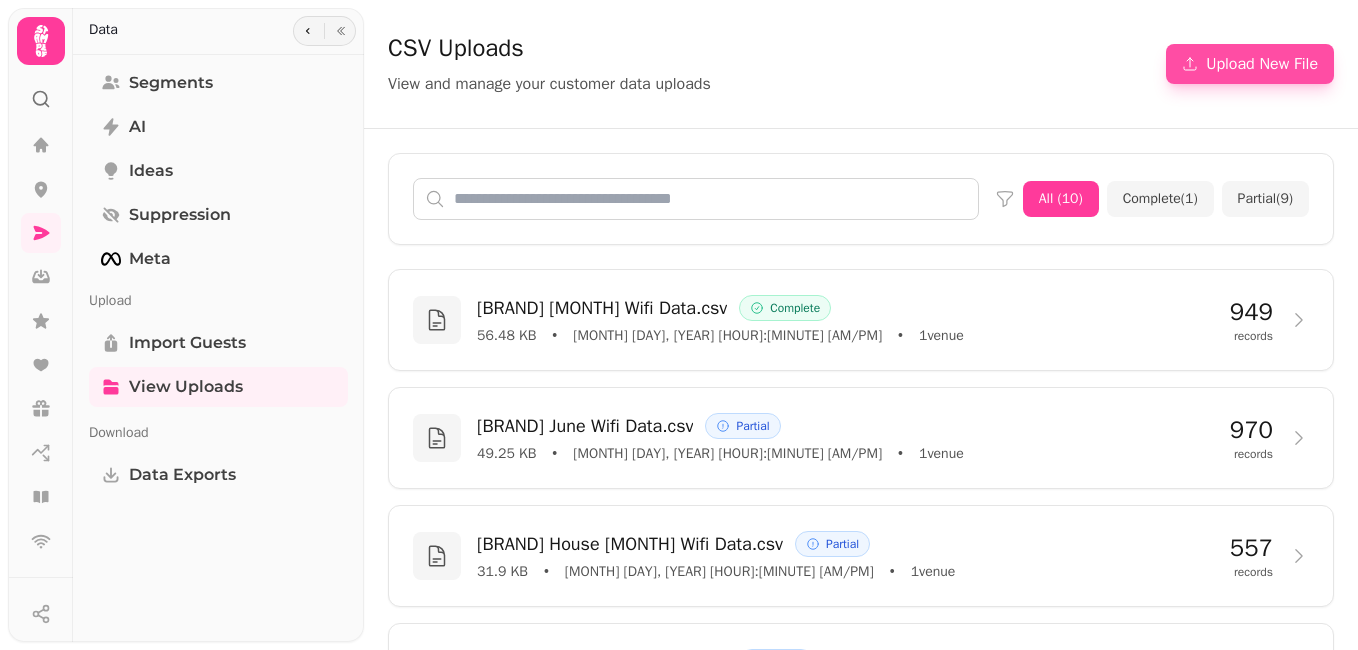 click on "Upload New File" at bounding box center [1250, 64] 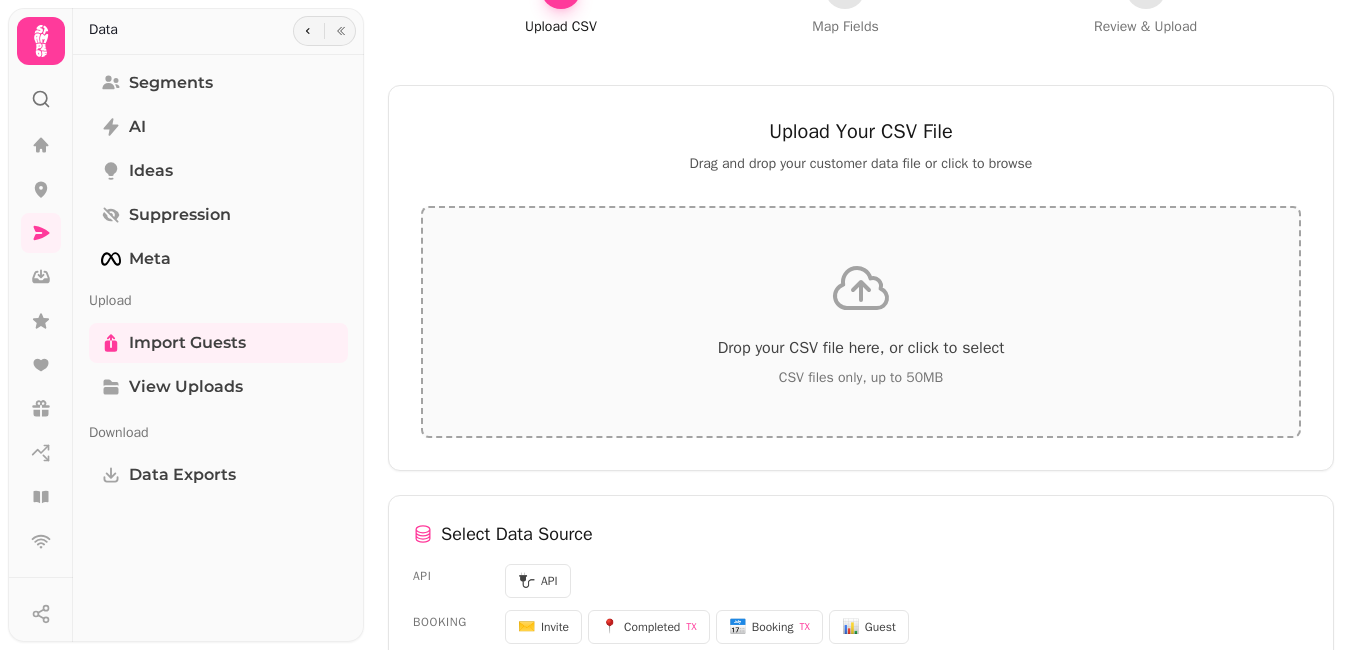 scroll, scrollTop: 200, scrollLeft: 0, axis: vertical 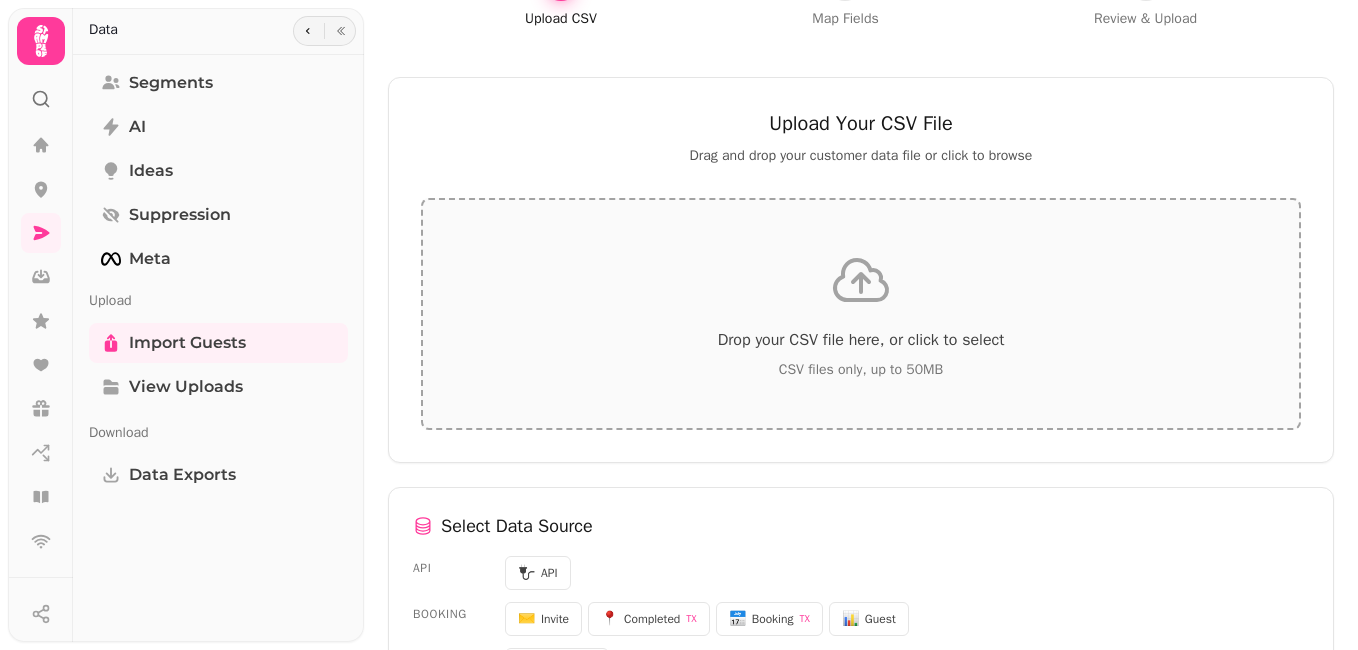 click on "Drop your CSV file here, or click to select CSV files only, up to 50MB" at bounding box center (861, 314) 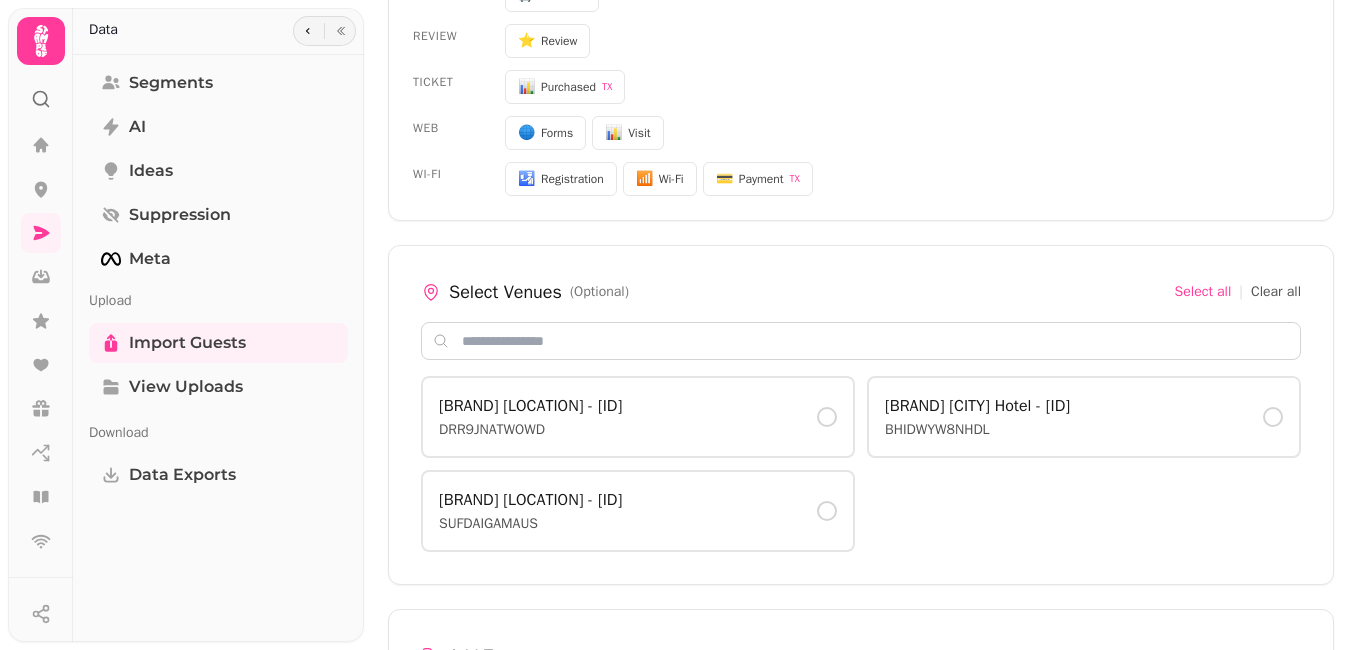 scroll, scrollTop: 1200, scrollLeft: 0, axis: vertical 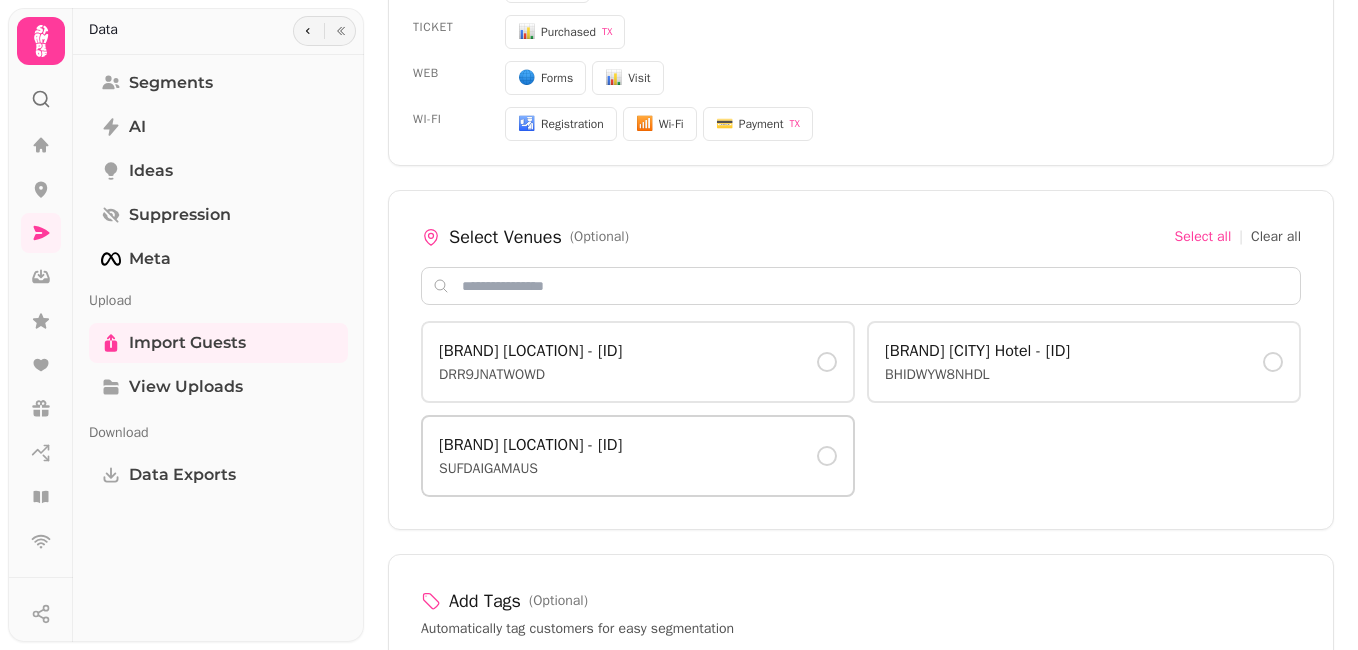 click at bounding box center [827, 456] 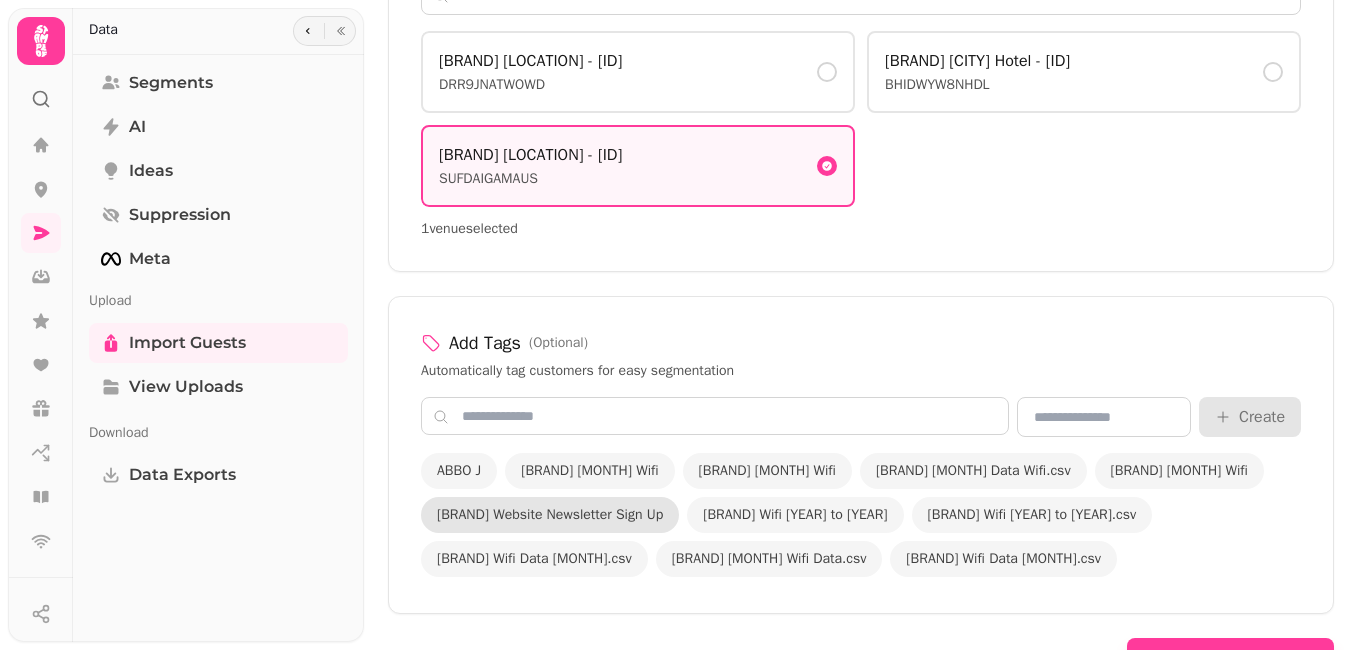 scroll, scrollTop: 1500, scrollLeft: 0, axis: vertical 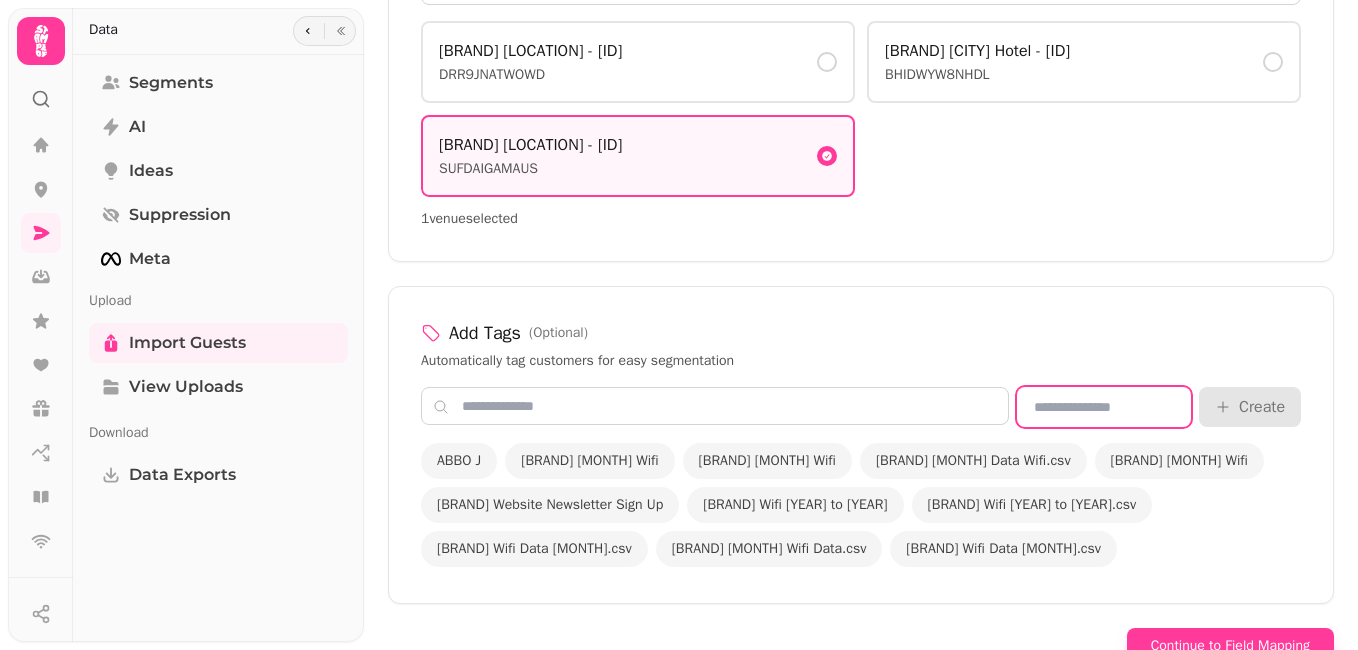 click at bounding box center (1104, 407) 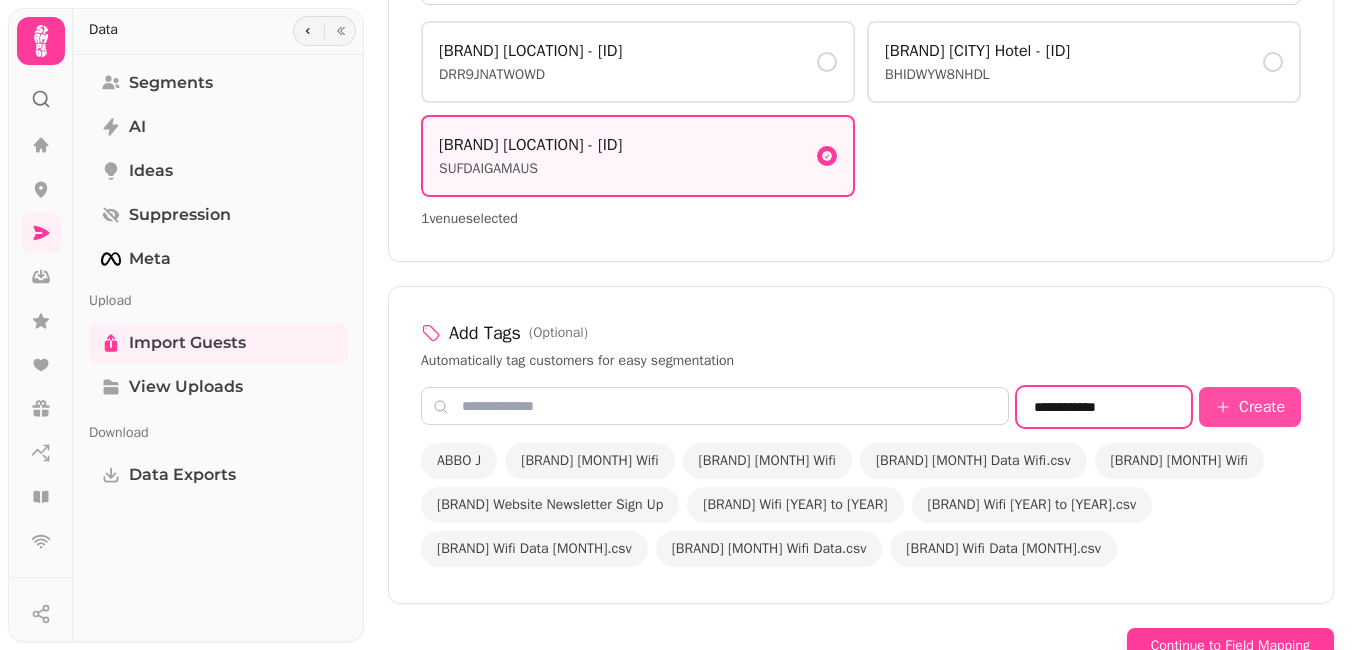 type on "**********" 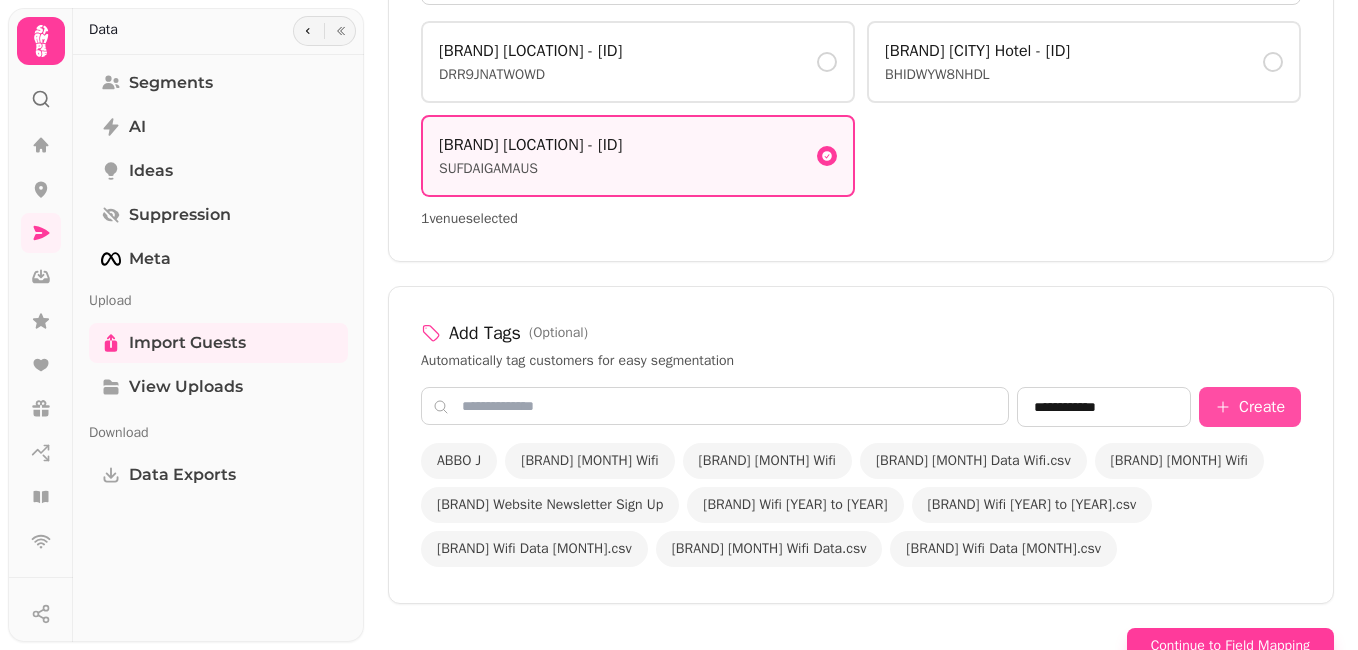 click on "Create" at bounding box center [1250, 407] 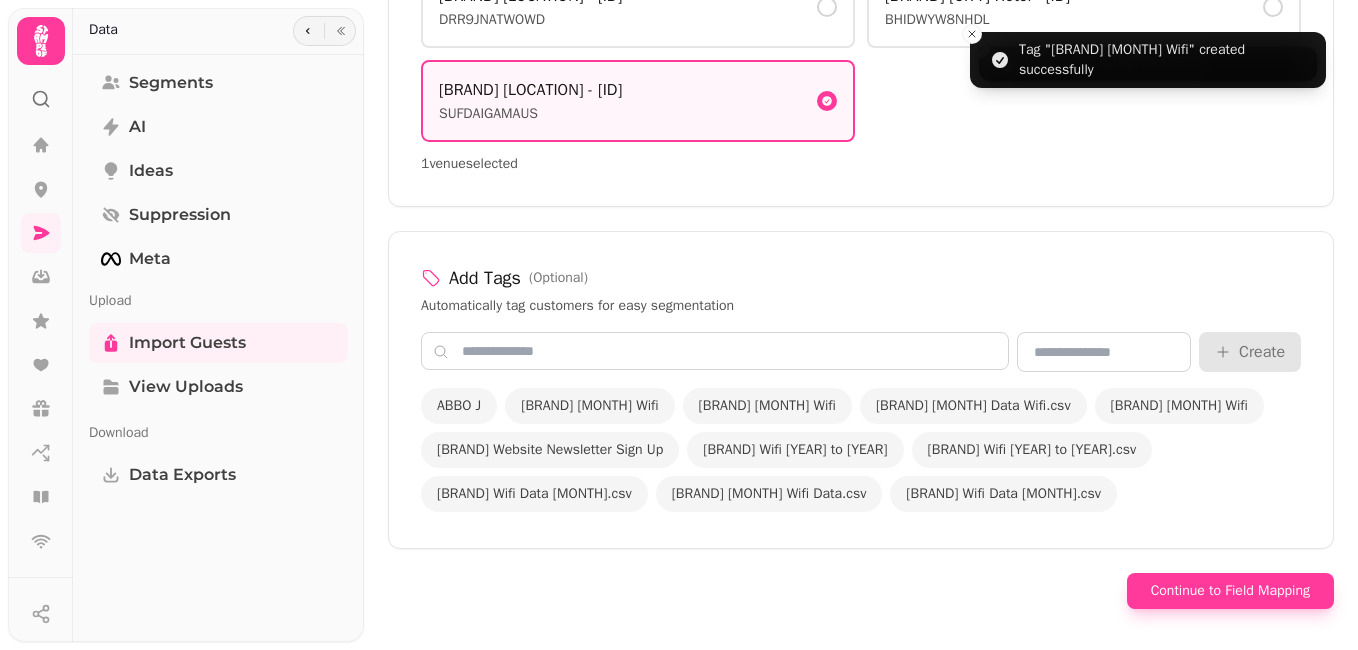 scroll, scrollTop: 1600, scrollLeft: 0, axis: vertical 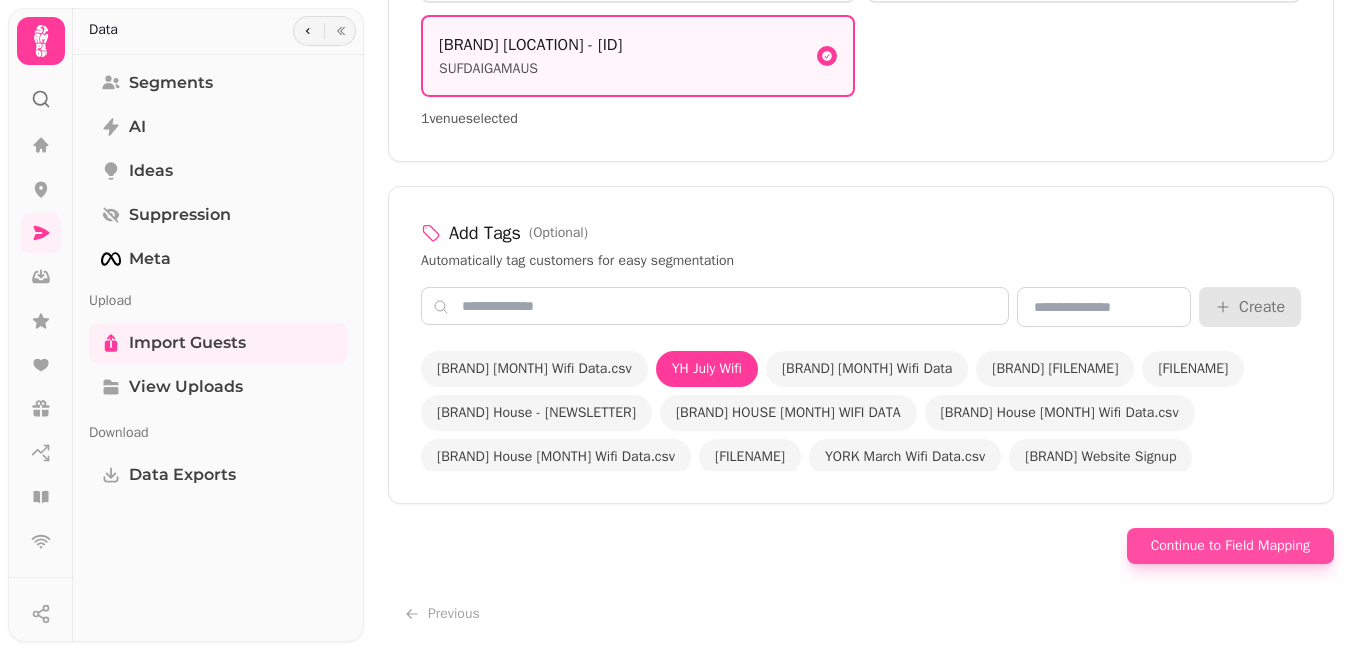 click on "Continue to Field Mapping" at bounding box center (1230, 546) 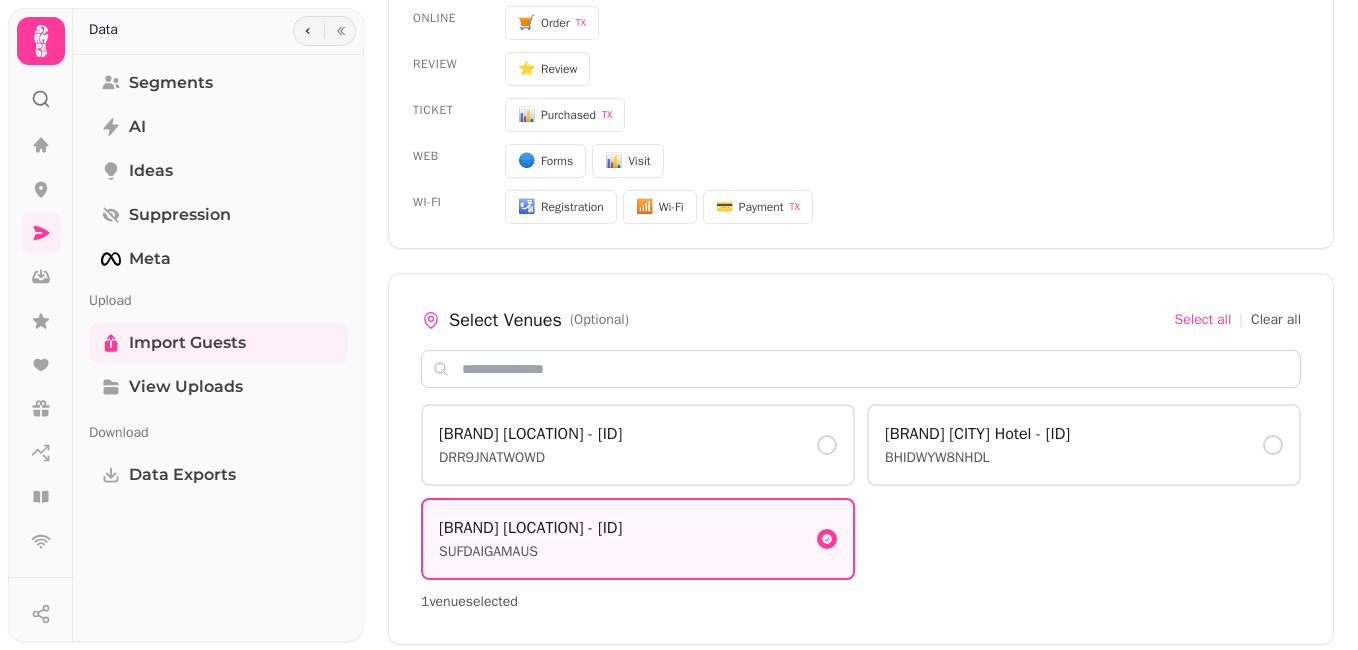 select on "*****" 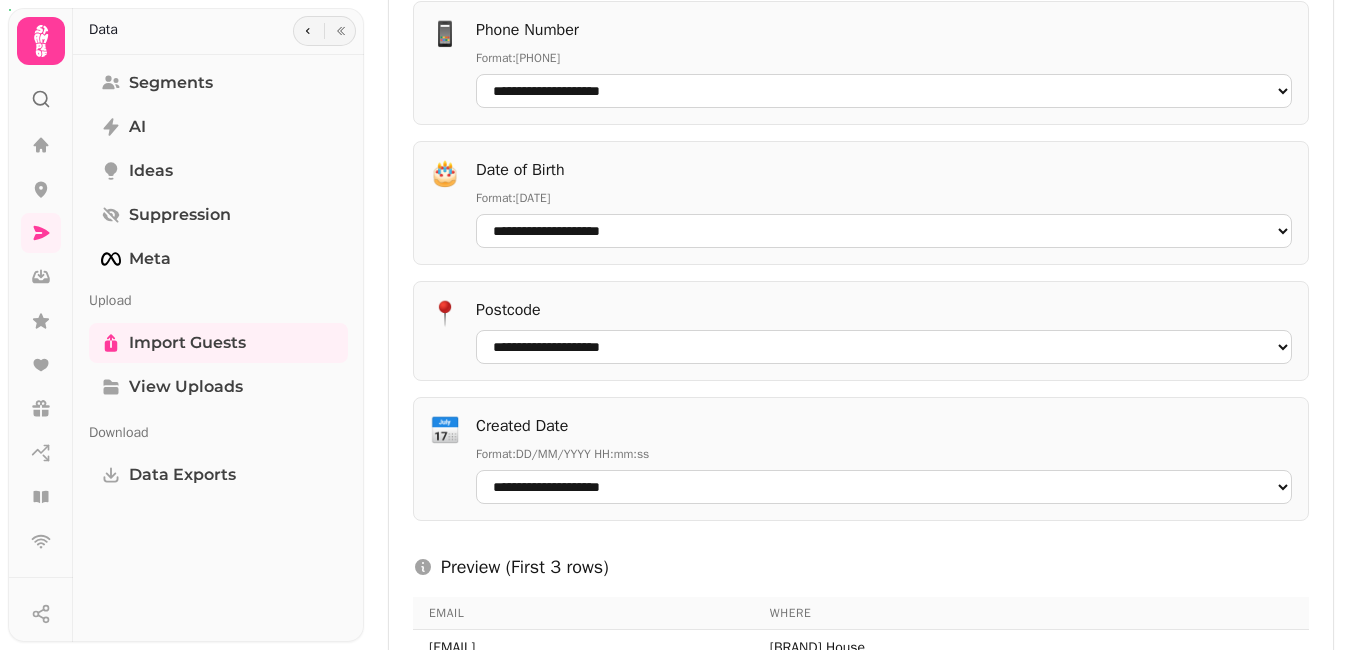 scroll, scrollTop: 1153, scrollLeft: 0, axis: vertical 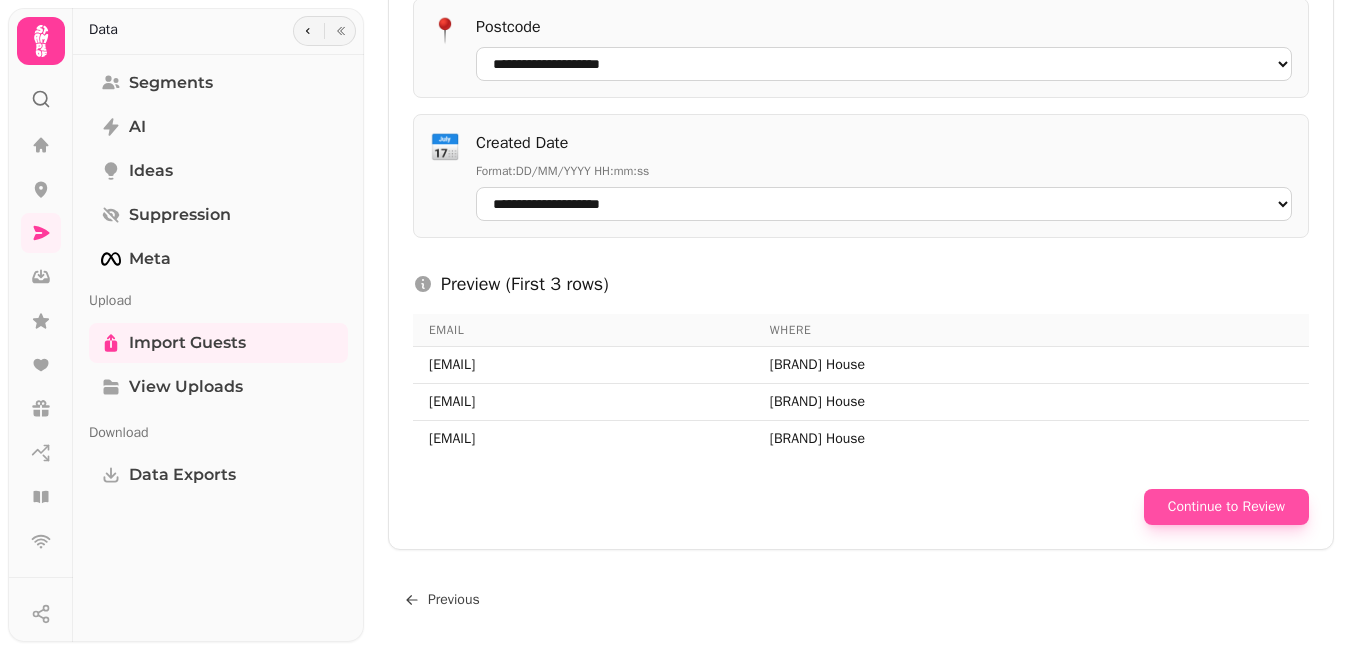 click on "Continue to Review" at bounding box center [1226, 507] 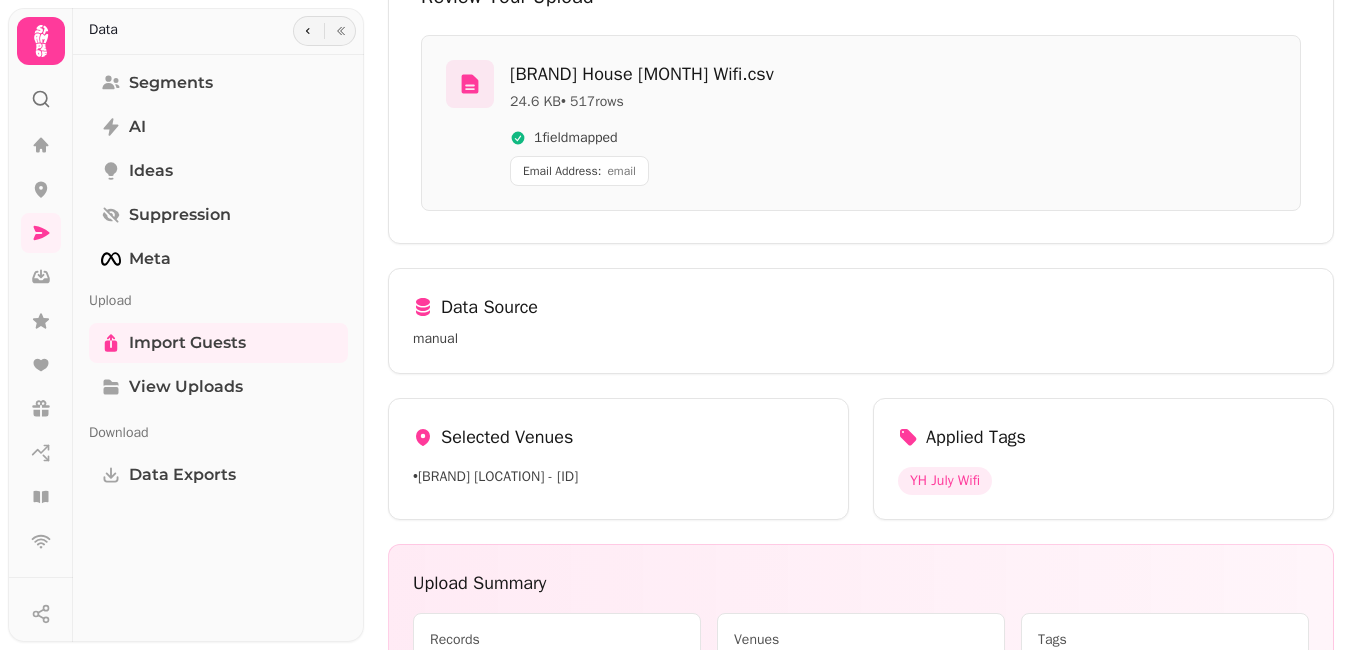 scroll, scrollTop: 501, scrollLeft: 0, axis: vertical 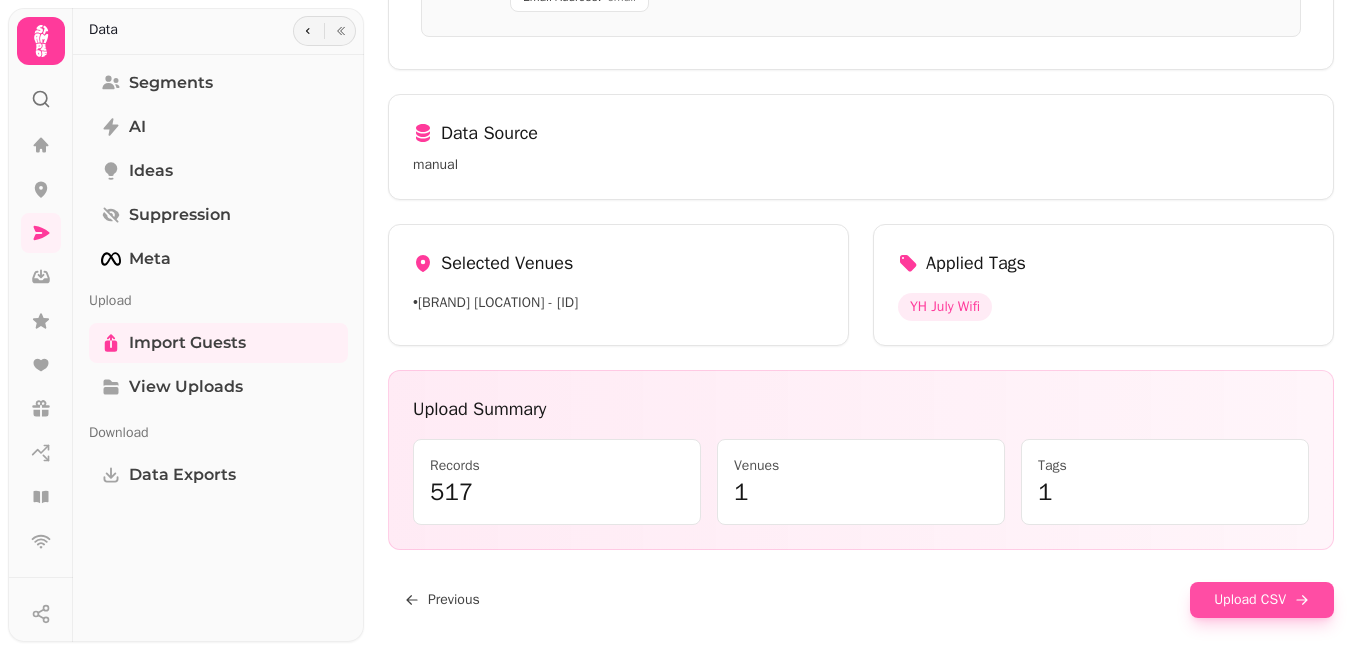 click on "Upload CSV" at bounding box center [1262, 600] 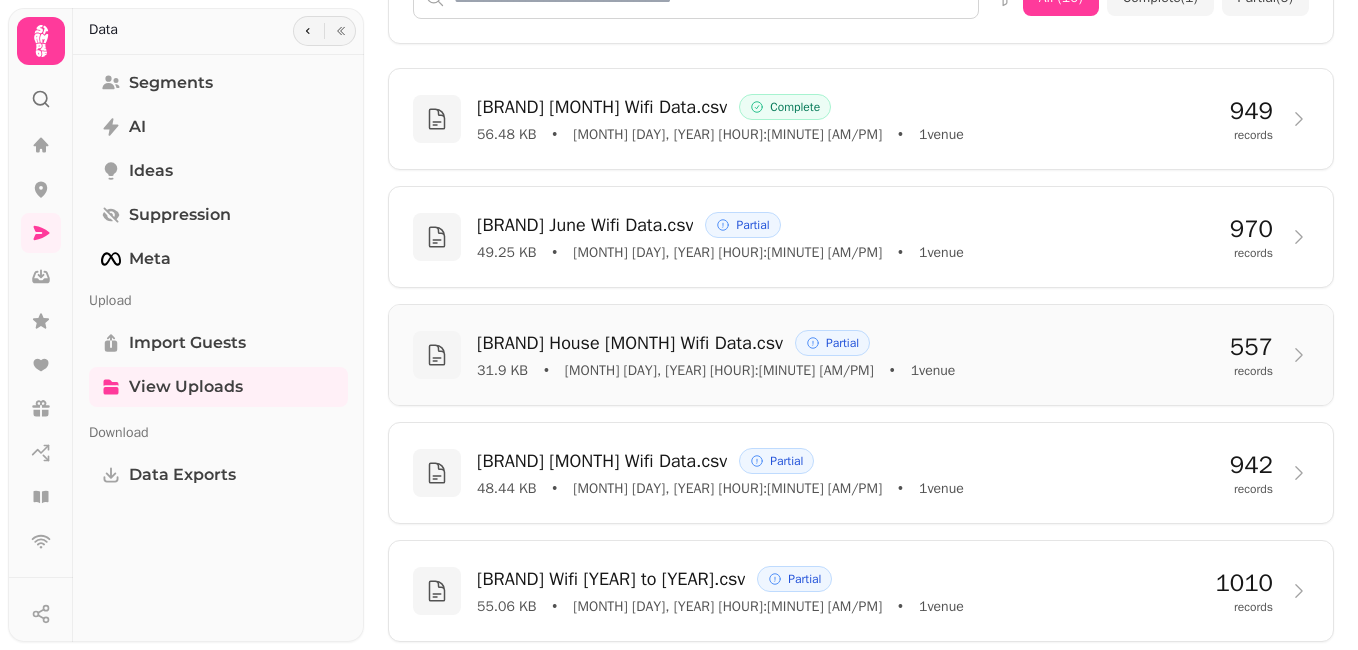 scroll, scrollTop: 0, scrollLeft: 0, axis: both 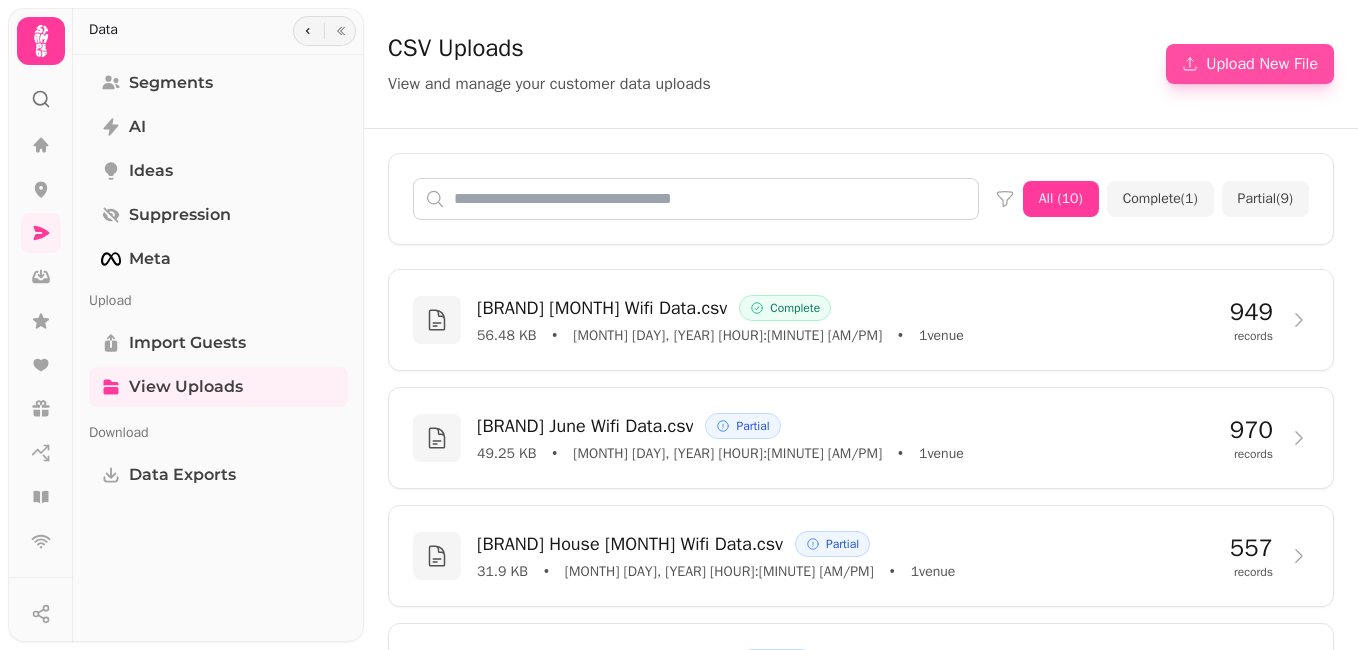 click on "Upload New File" at bounding box center (1250, 64) 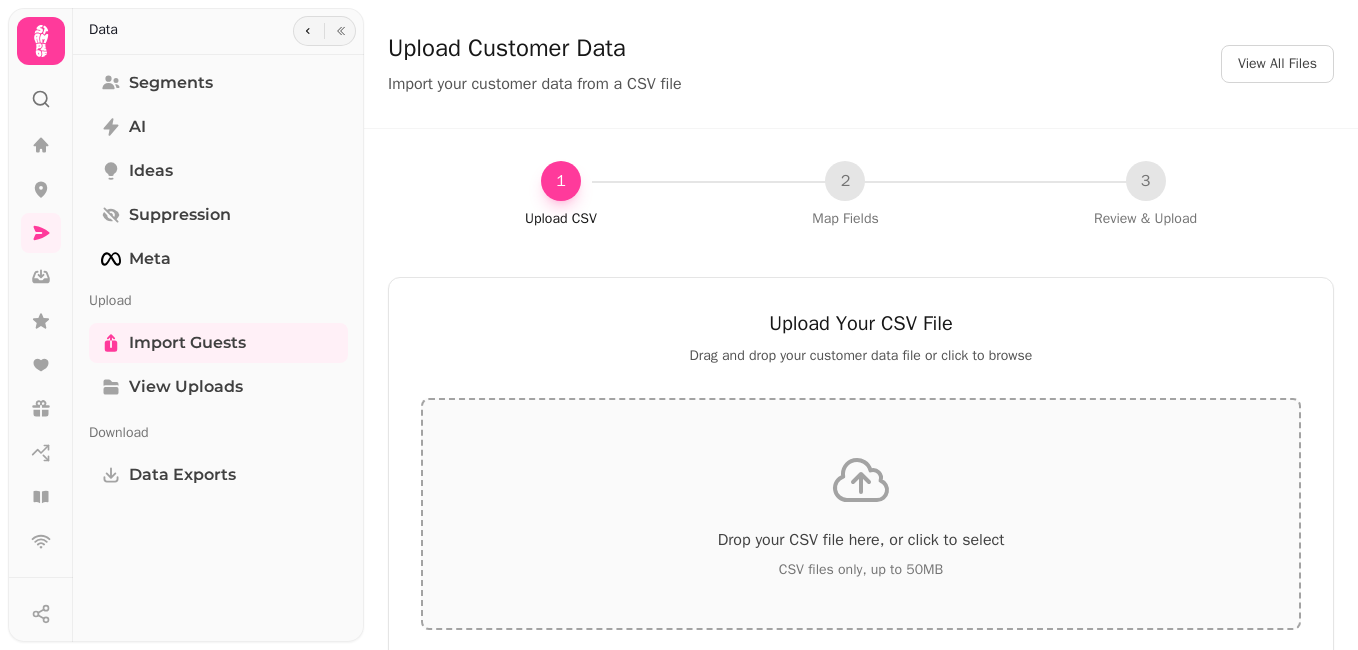 click 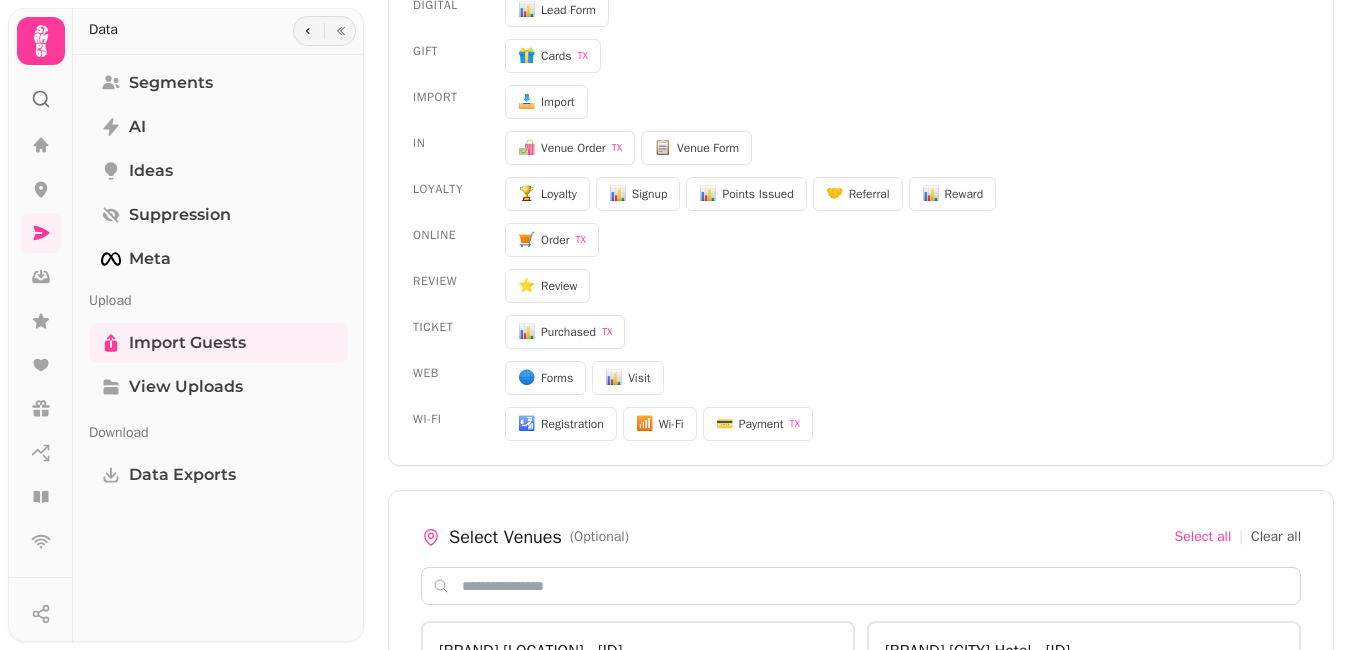 scroll, scrollTop: 1000, scrollLeft: 0, axis: vertical 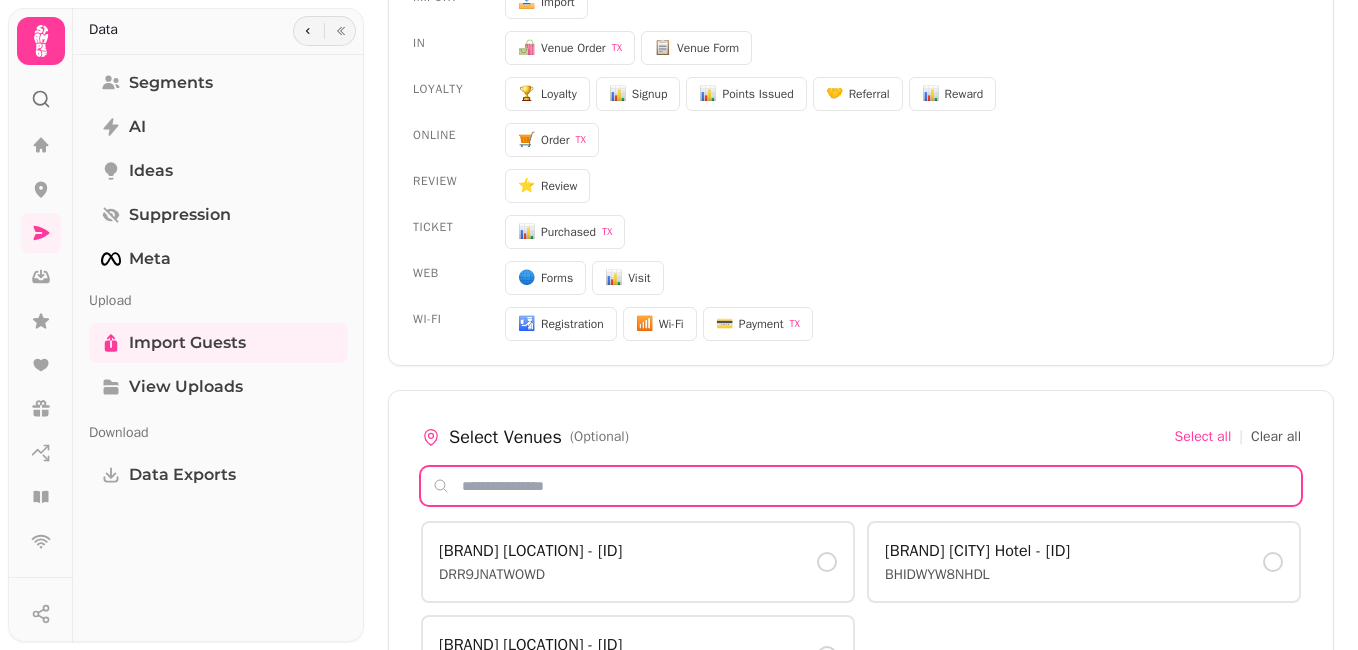 click at bounding box center [861, 486] 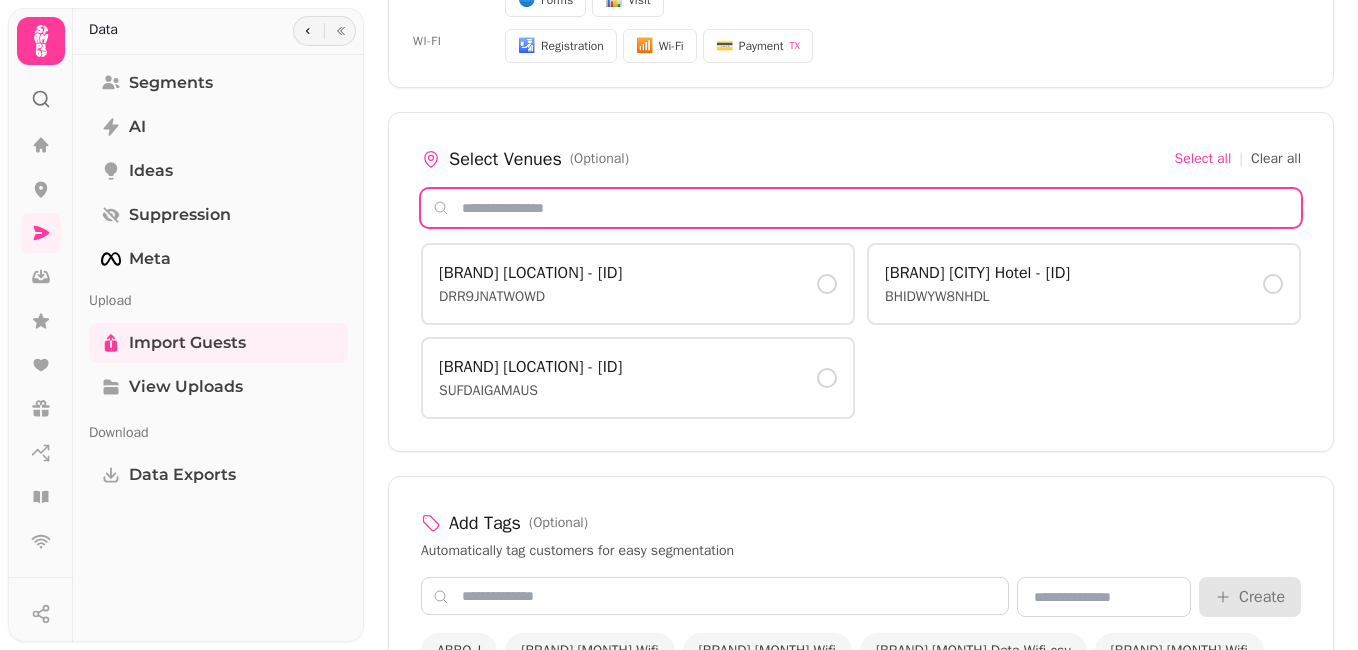scroll, scrollTop: 1300, scrollLeft: 0, axis: vertical 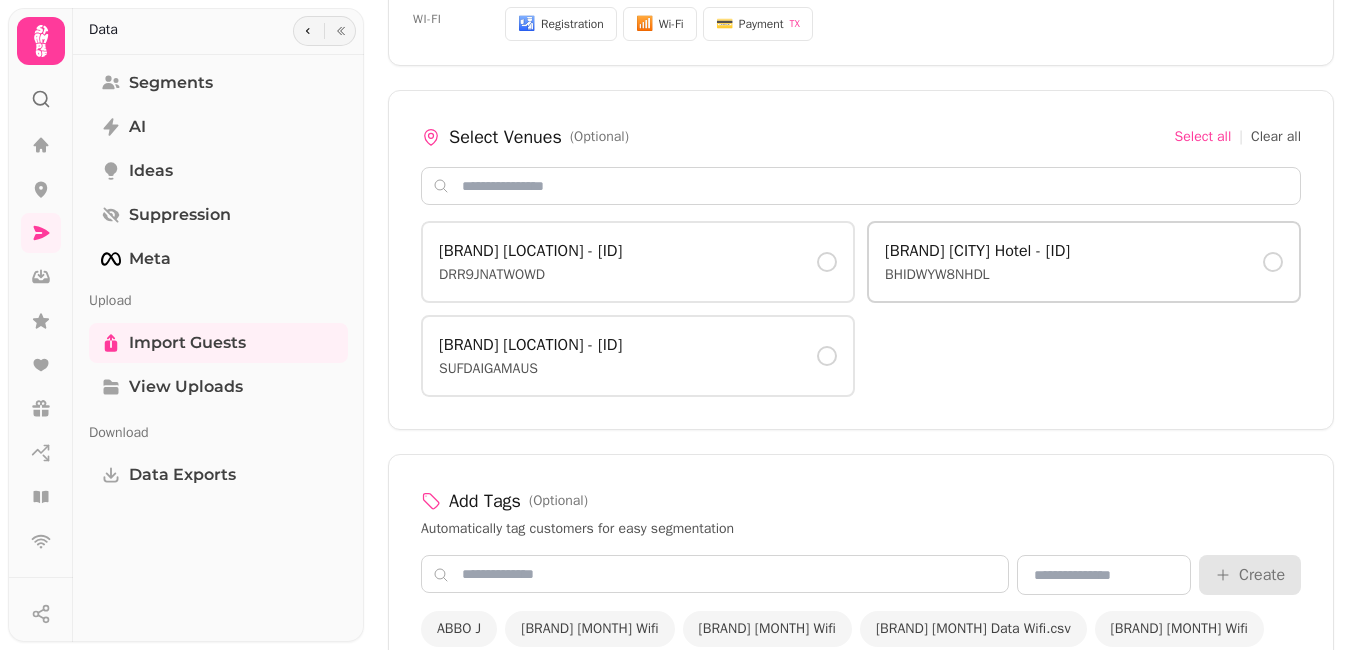 click on "BHIDWYW8NHDL" at bounding box center [977, 275] 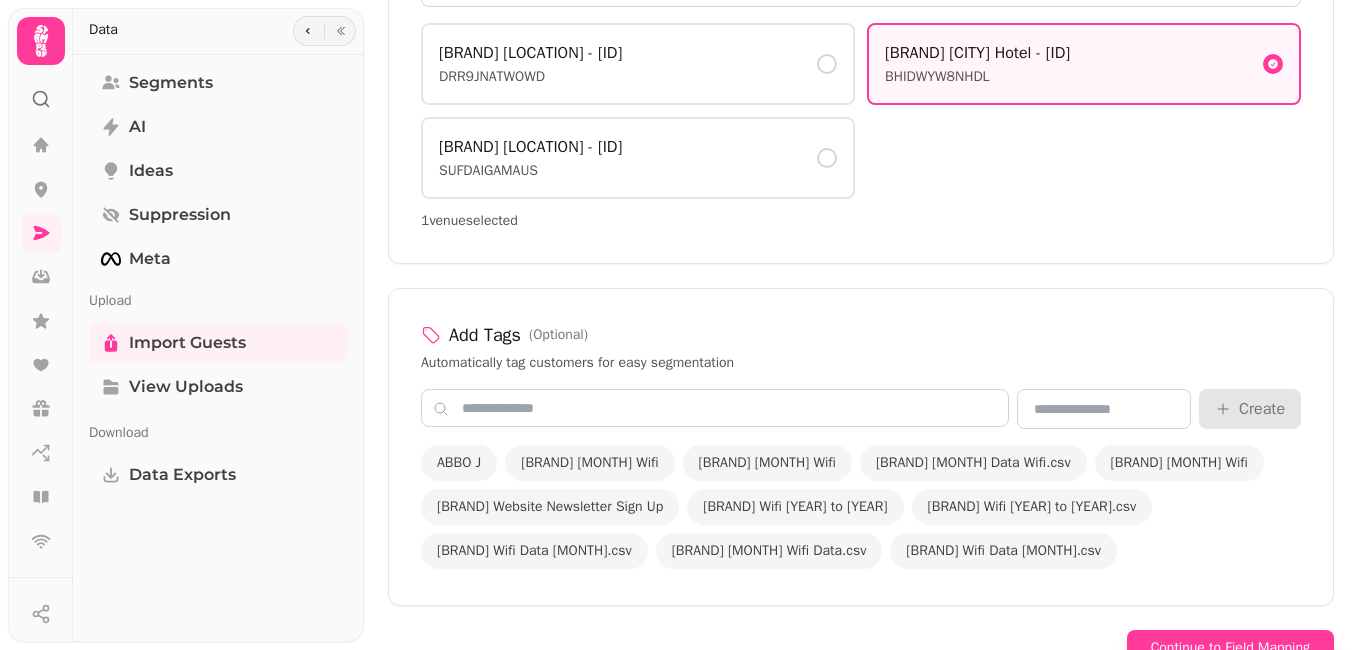 scroll, scrollTop: 1500, scrollLeft: 0, axis: vertical 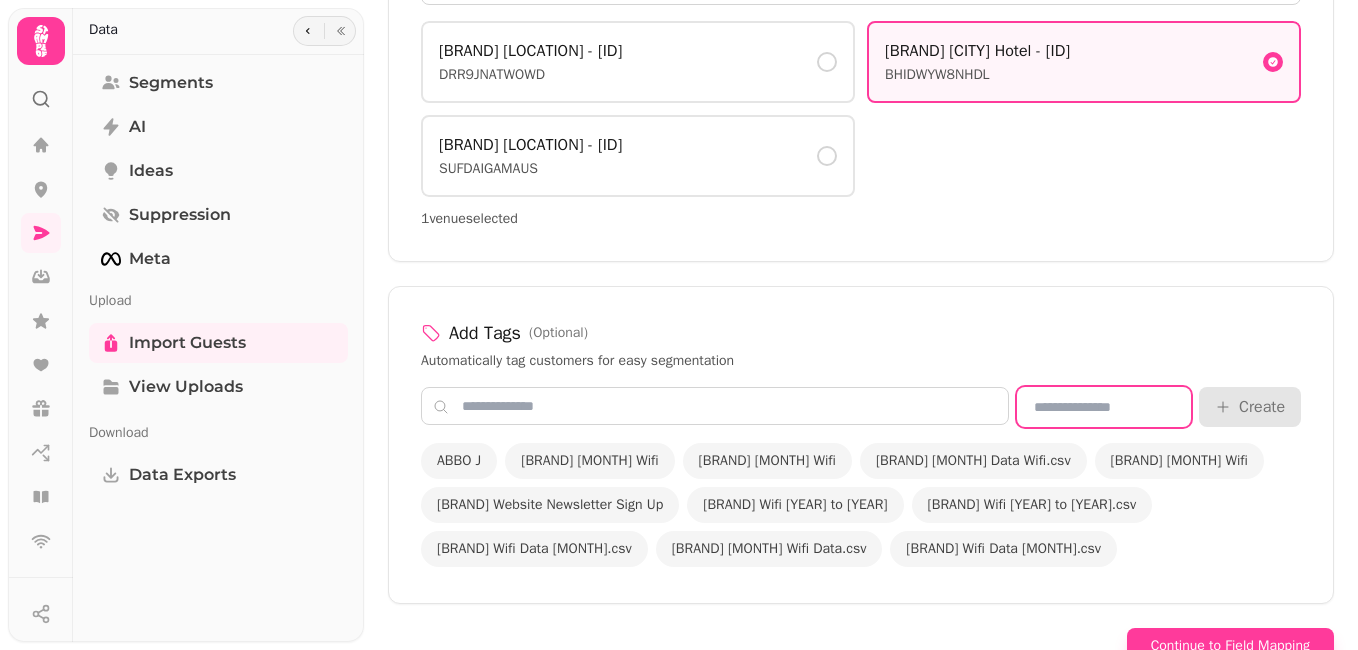 click at bounding box center (1104, 407) 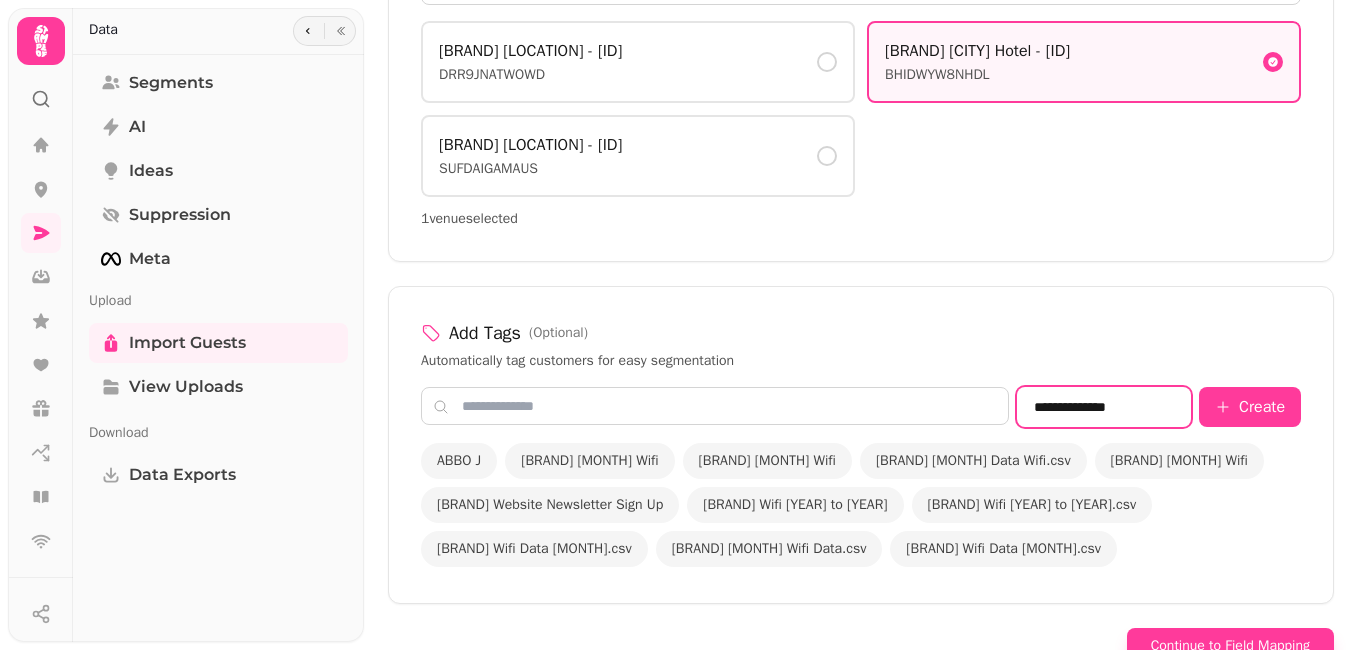 click on "**********" at bounding box center [1104, 407] 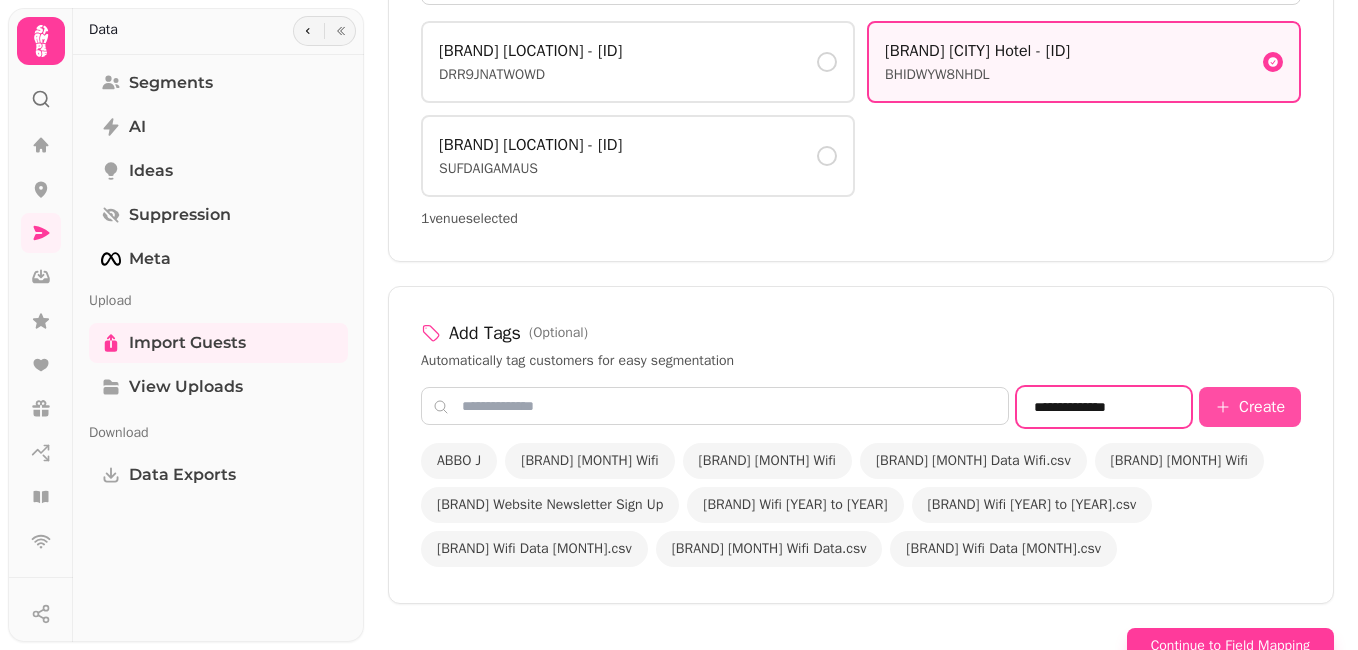 type on "**********" 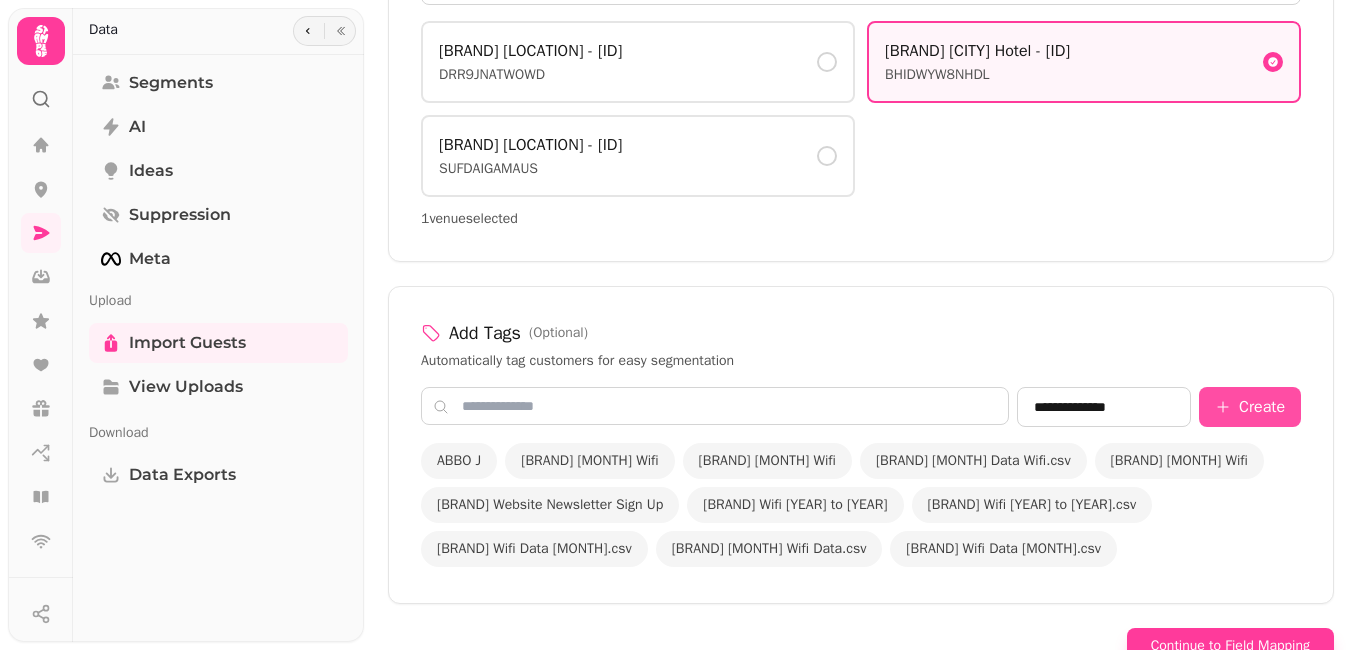 click on "Create" at bounding box center [1250, 407] 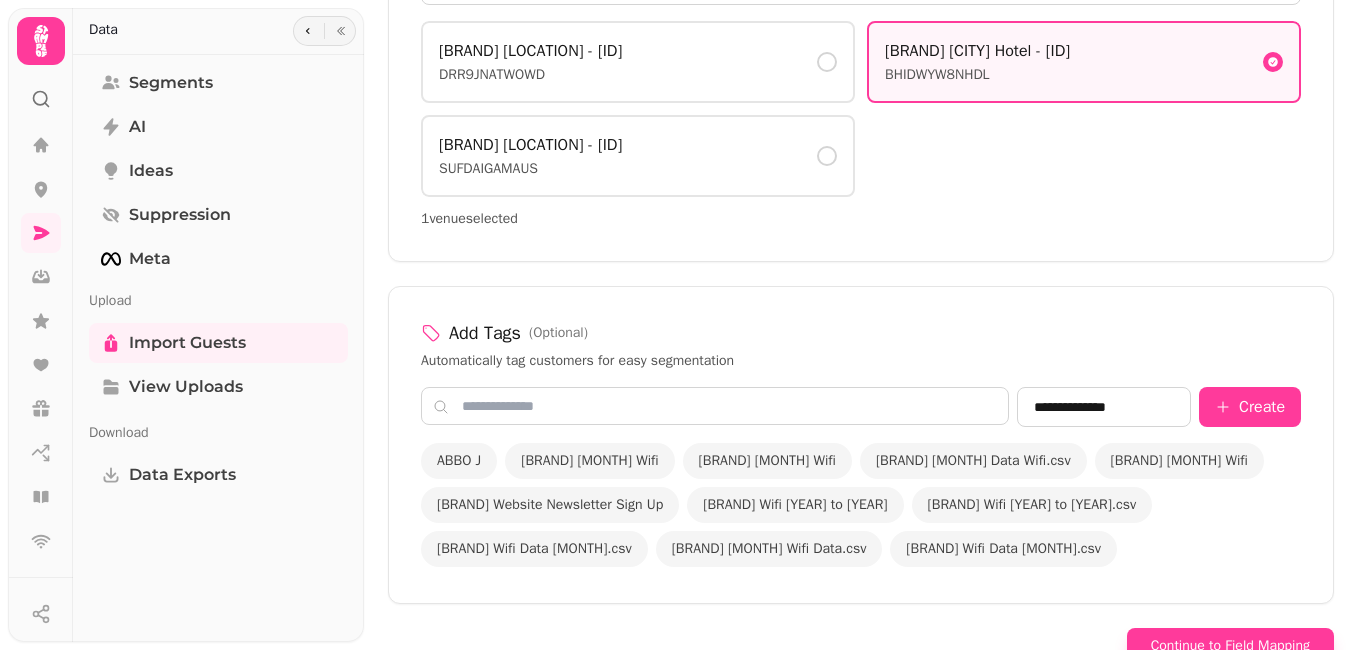 type 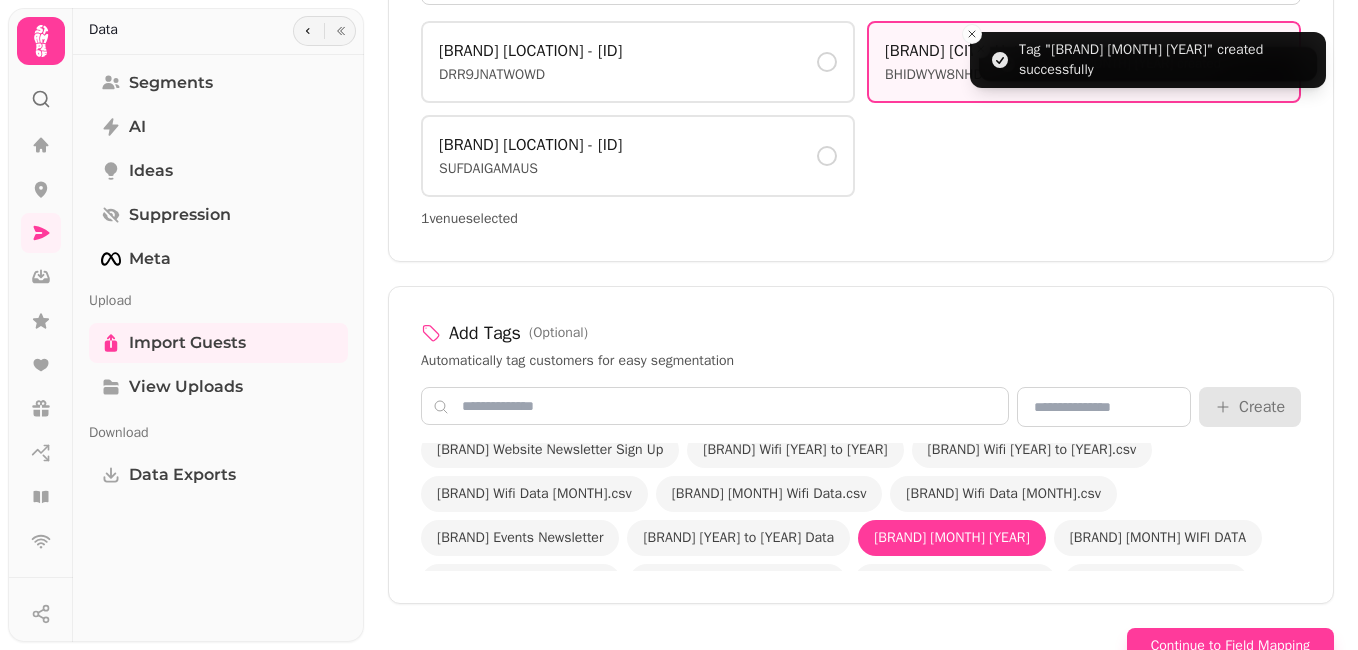 scroll, scrollTop: 100, scrollLeft: 0, axis: vertical 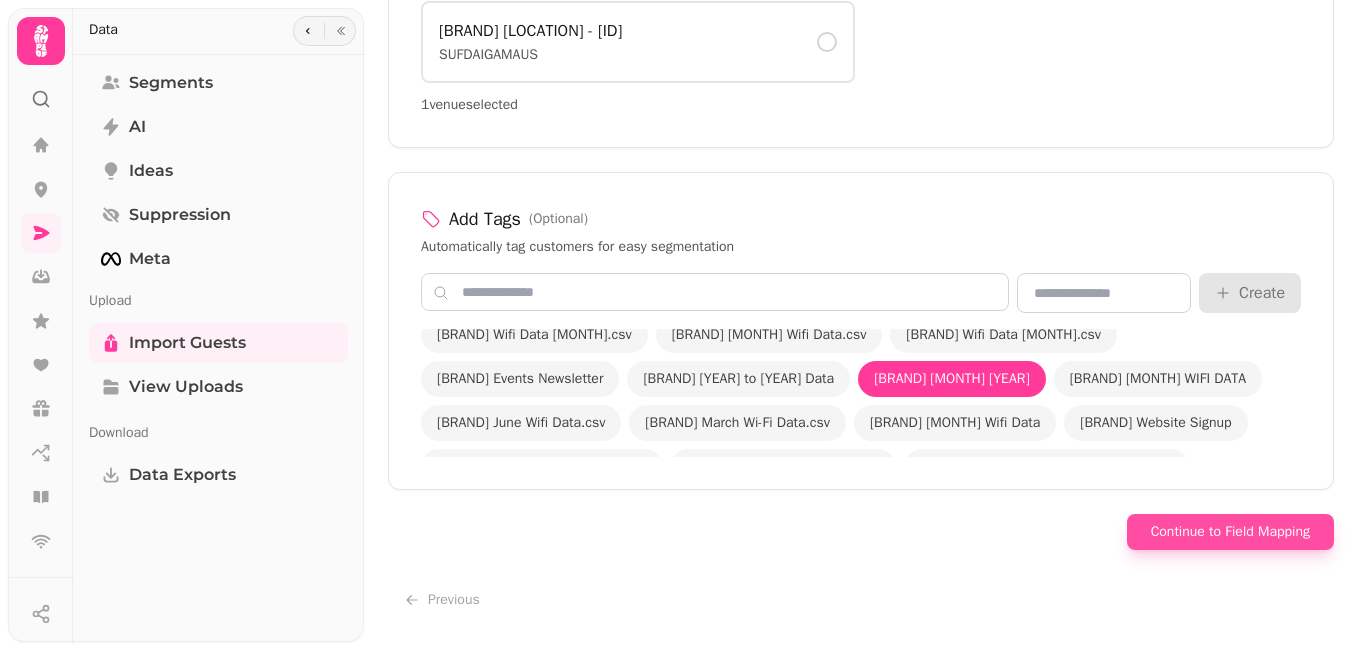 click on "Continue to Field Mapping" at bounding box center [1230, 532] 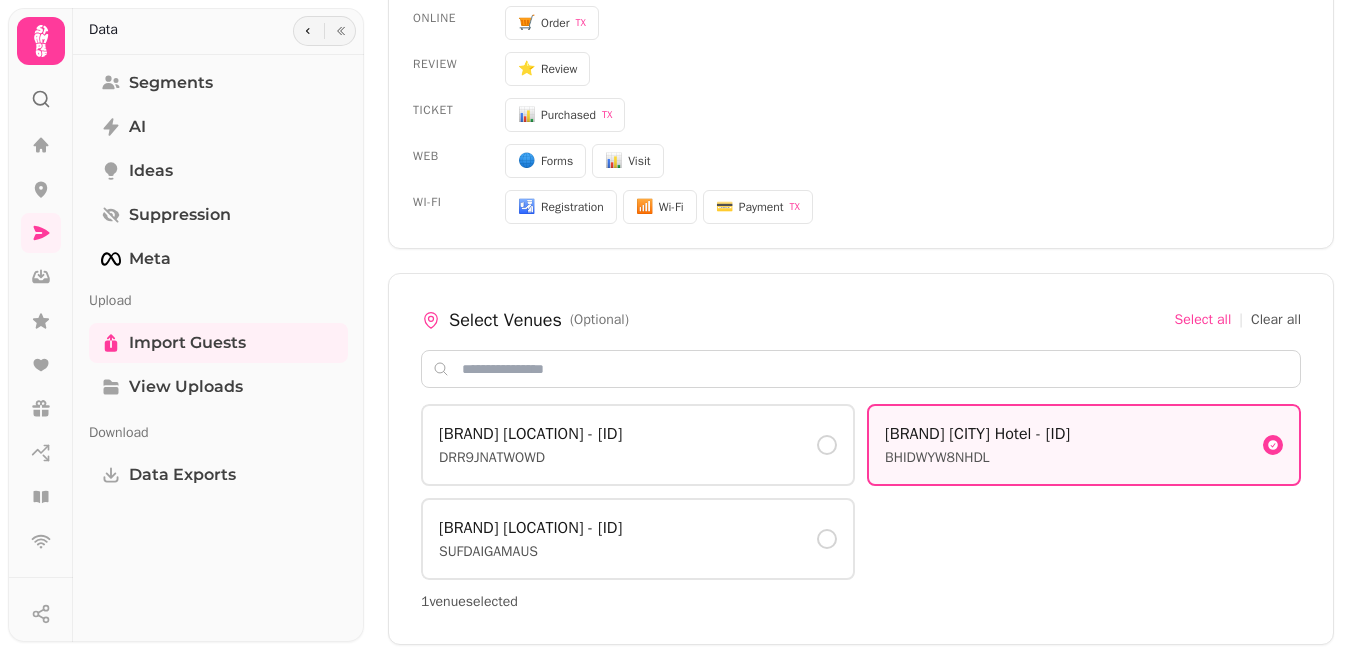 select on "*****" 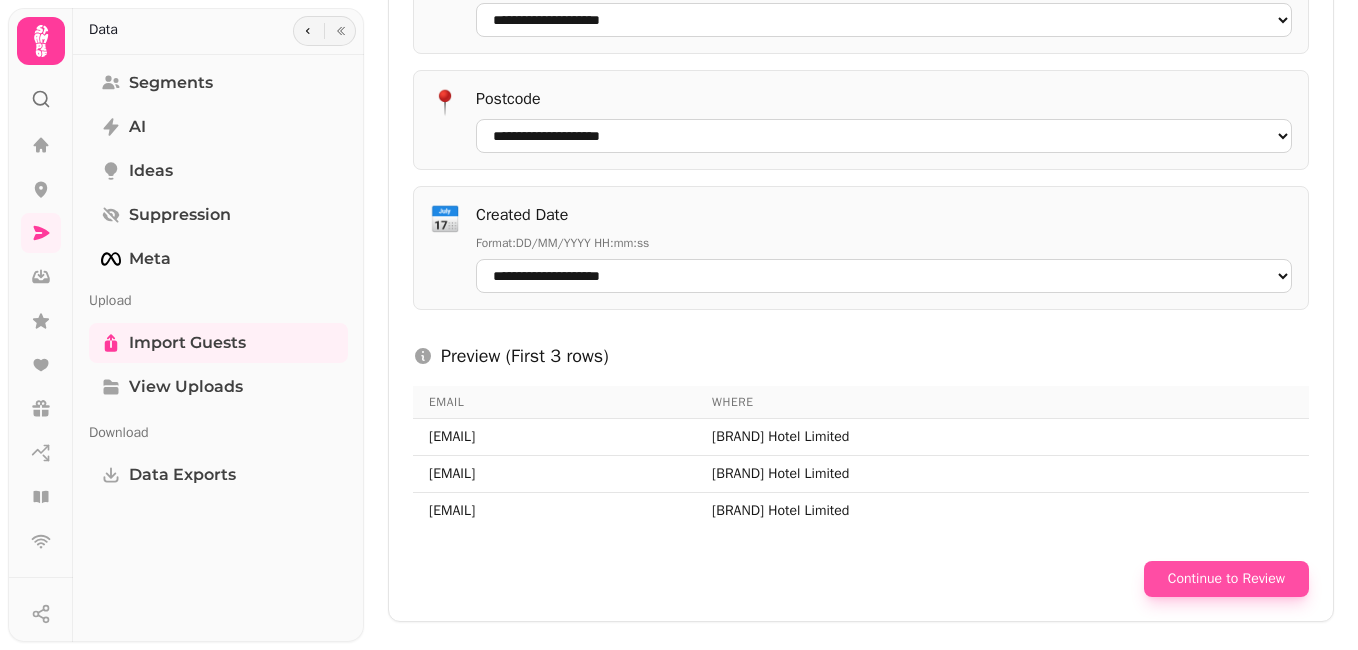 scroll, scrollTop: 1153, scrollLeft: 0, axis: vertical 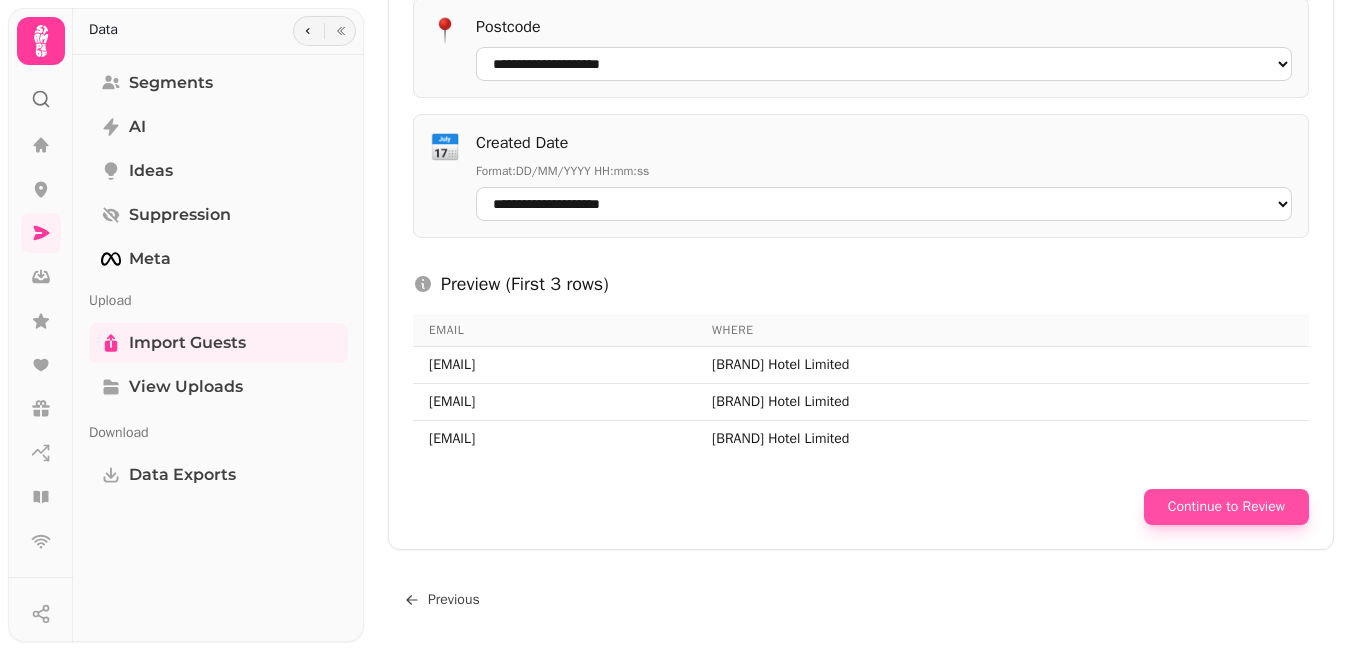 click on "Continue to Review" at bounding box center [1226, 507] 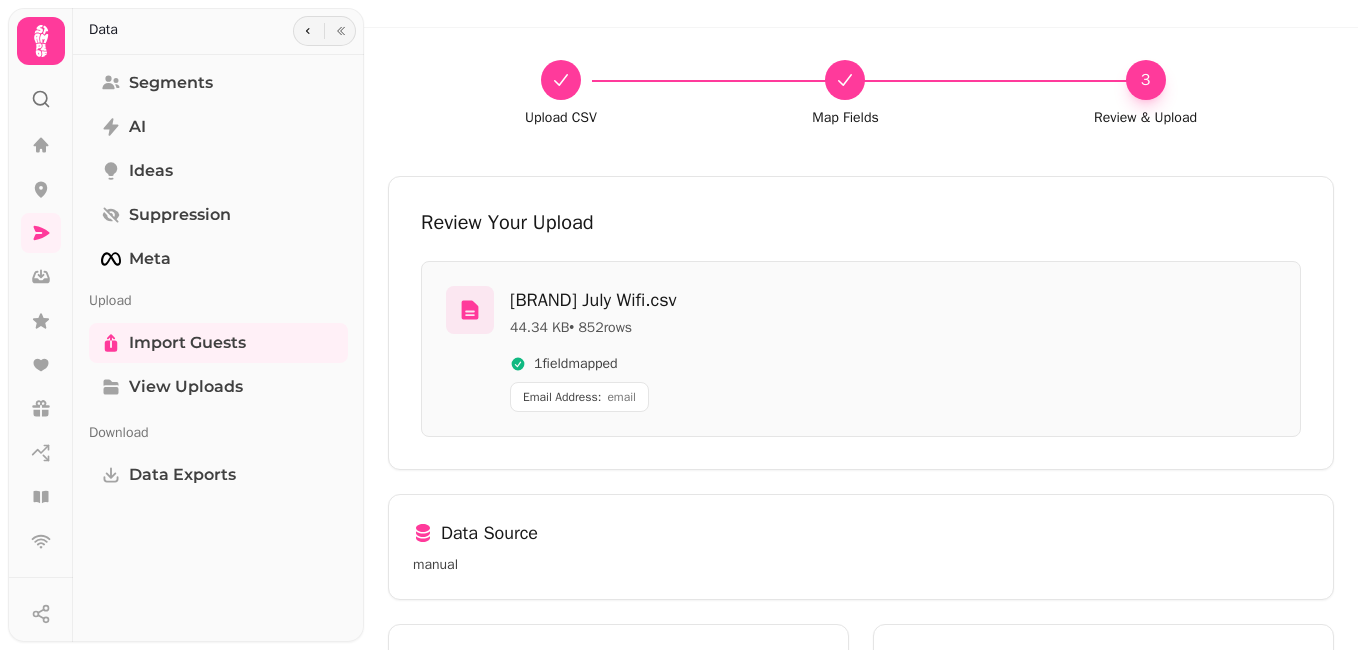 scroll, scrollTop: 501, scrollLeft: 0, axis: vertical 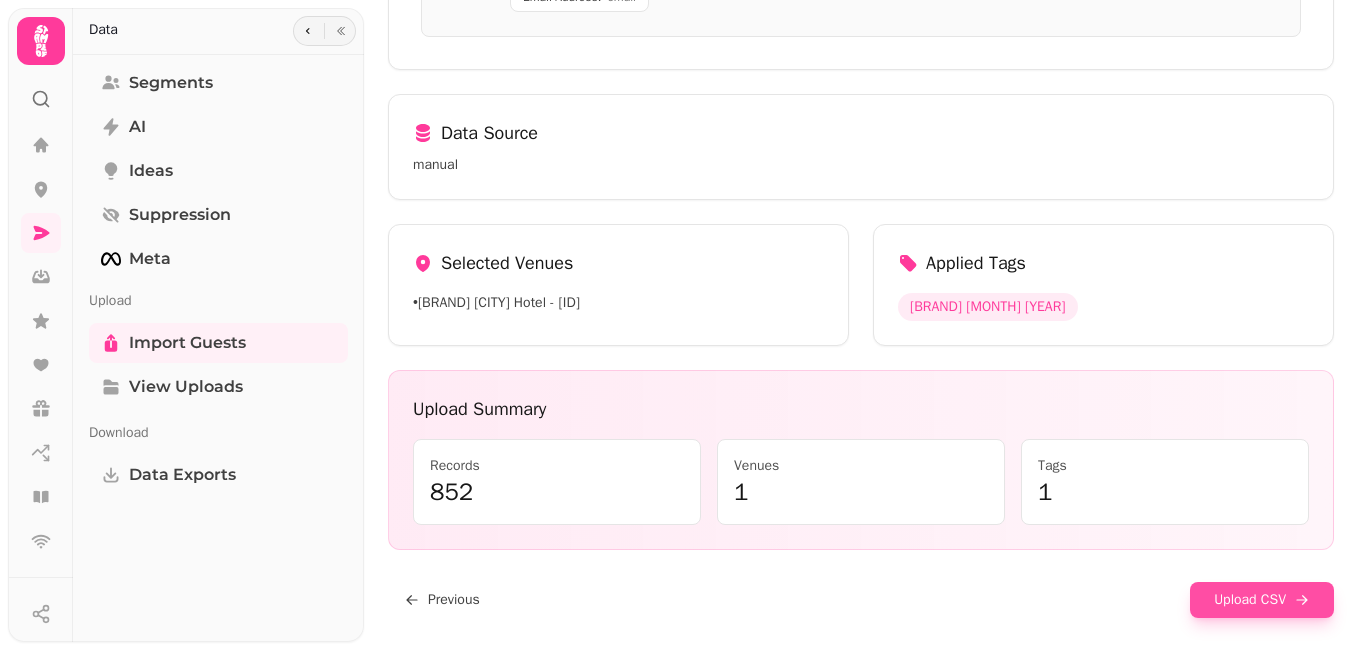click on "Upload CSV" at bounding box center [1262, 600] 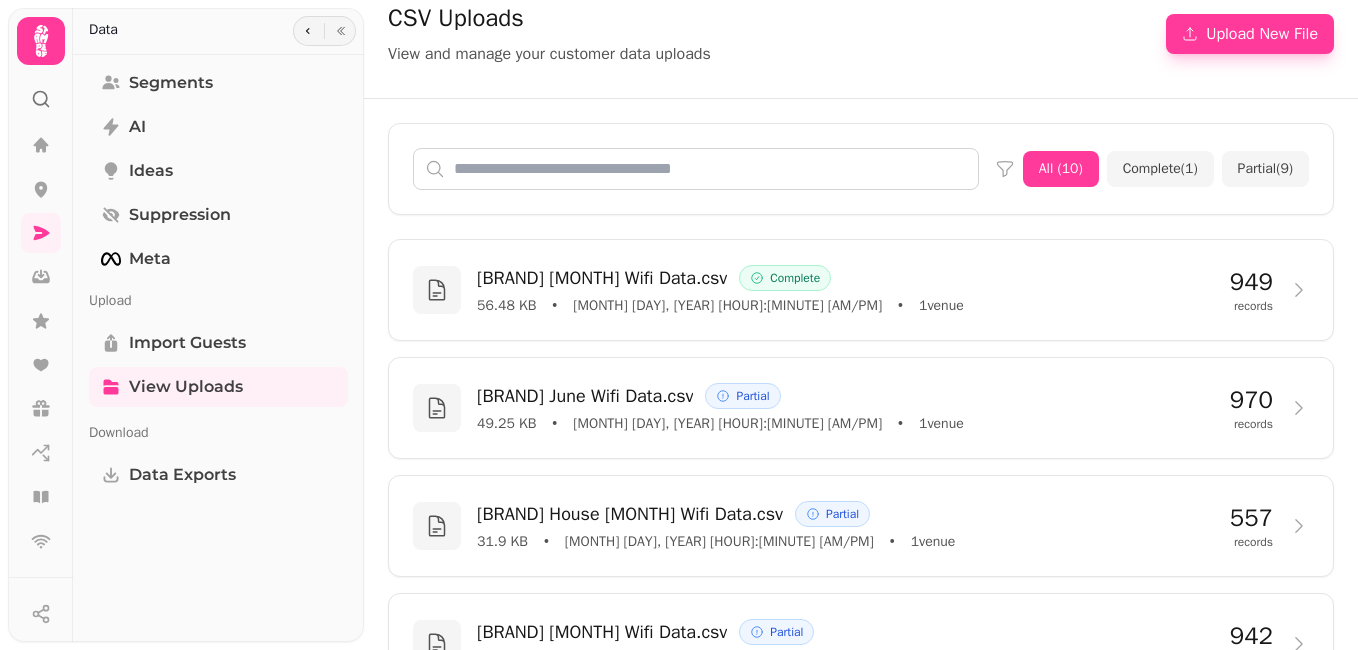 scroll, scrollTop: 0, scrollLeft: 0, axis: both 